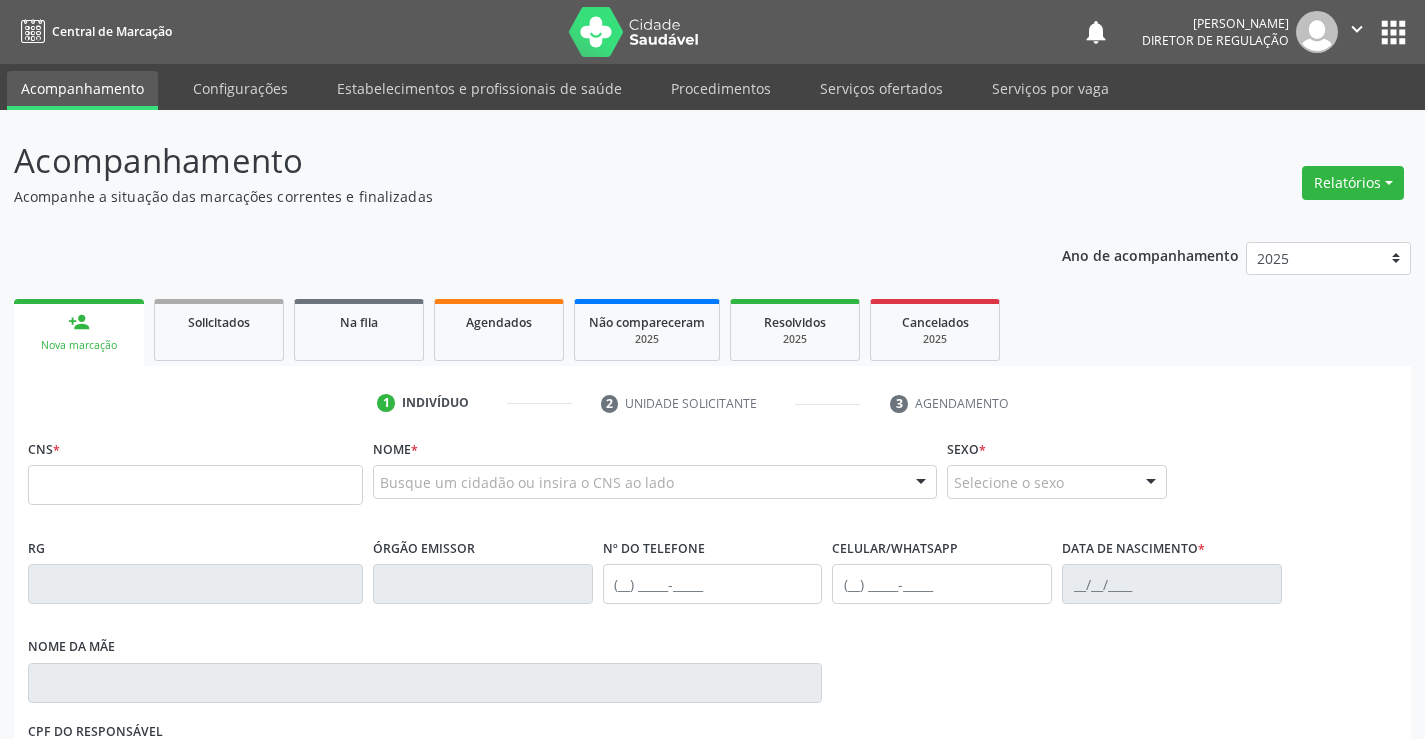 click on "Serviços ofertados" at bounding box center (881, 88) 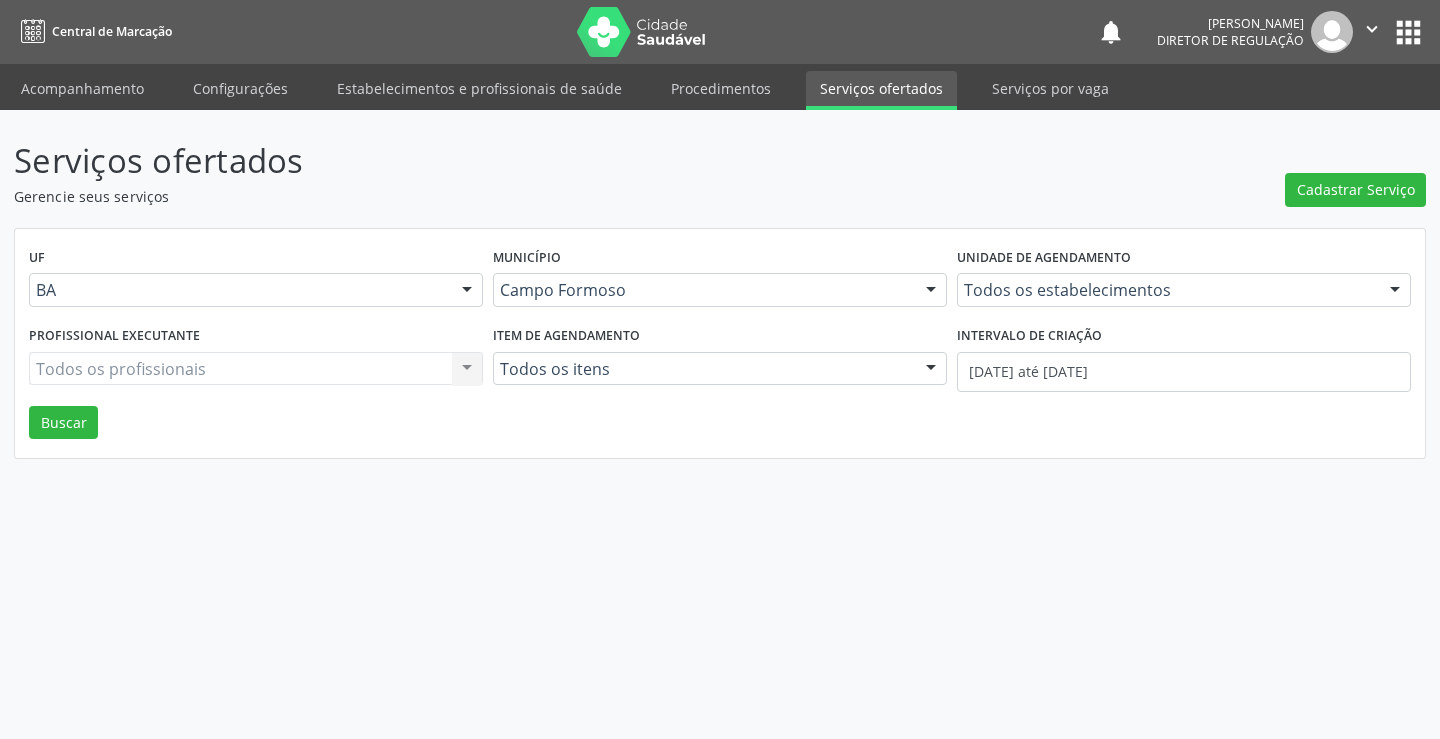 click on "Todos os estabelecimentos" at bounding box center [1184, 290] 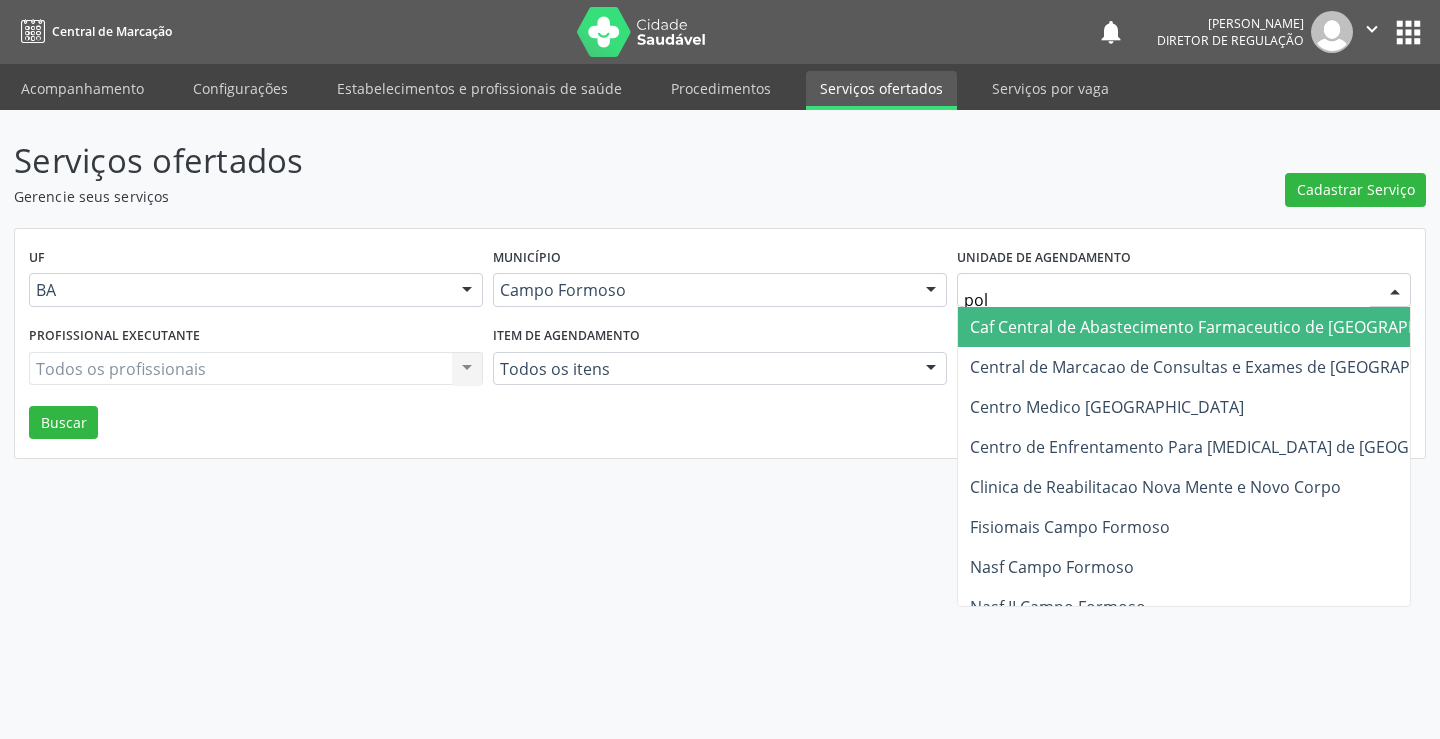 type on "poli" 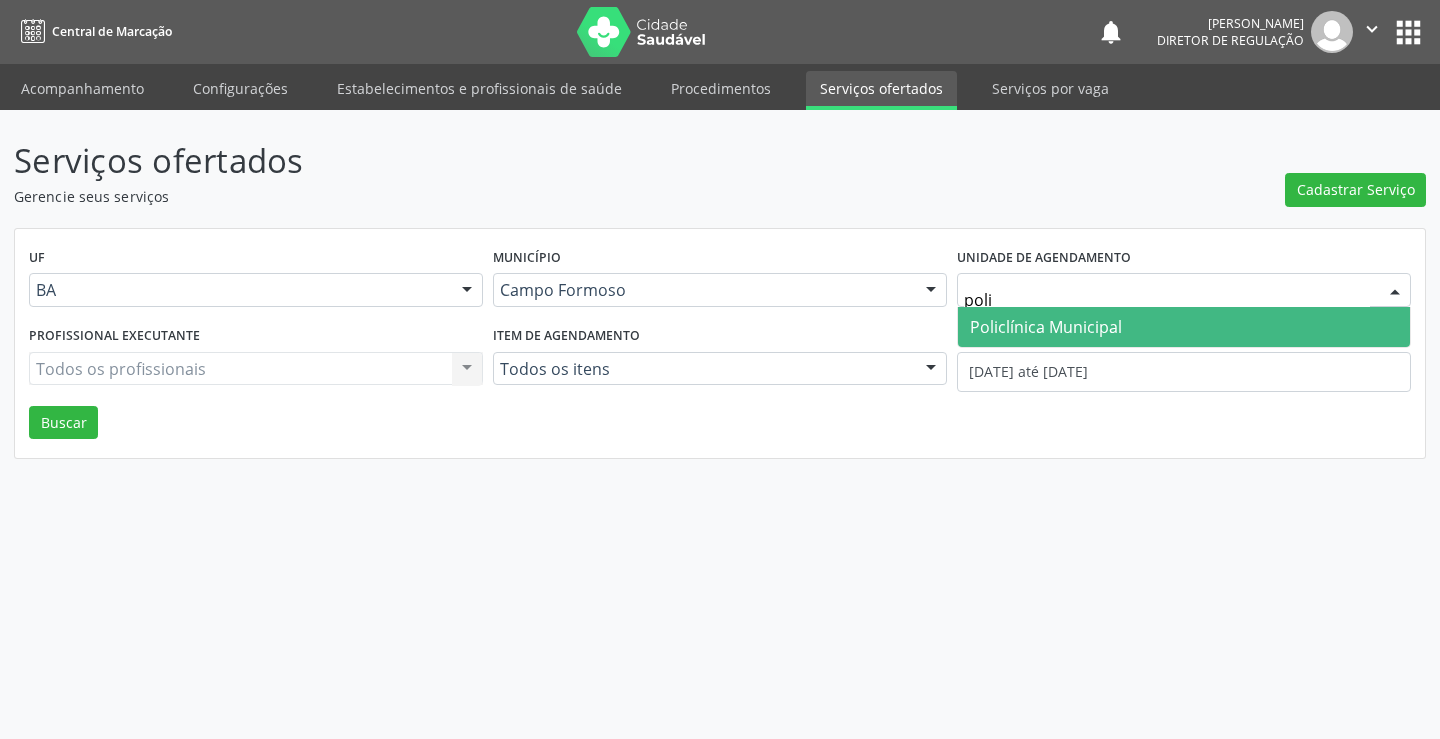 click on "Policlínica Municipal" at bounding box center [1046, 327] 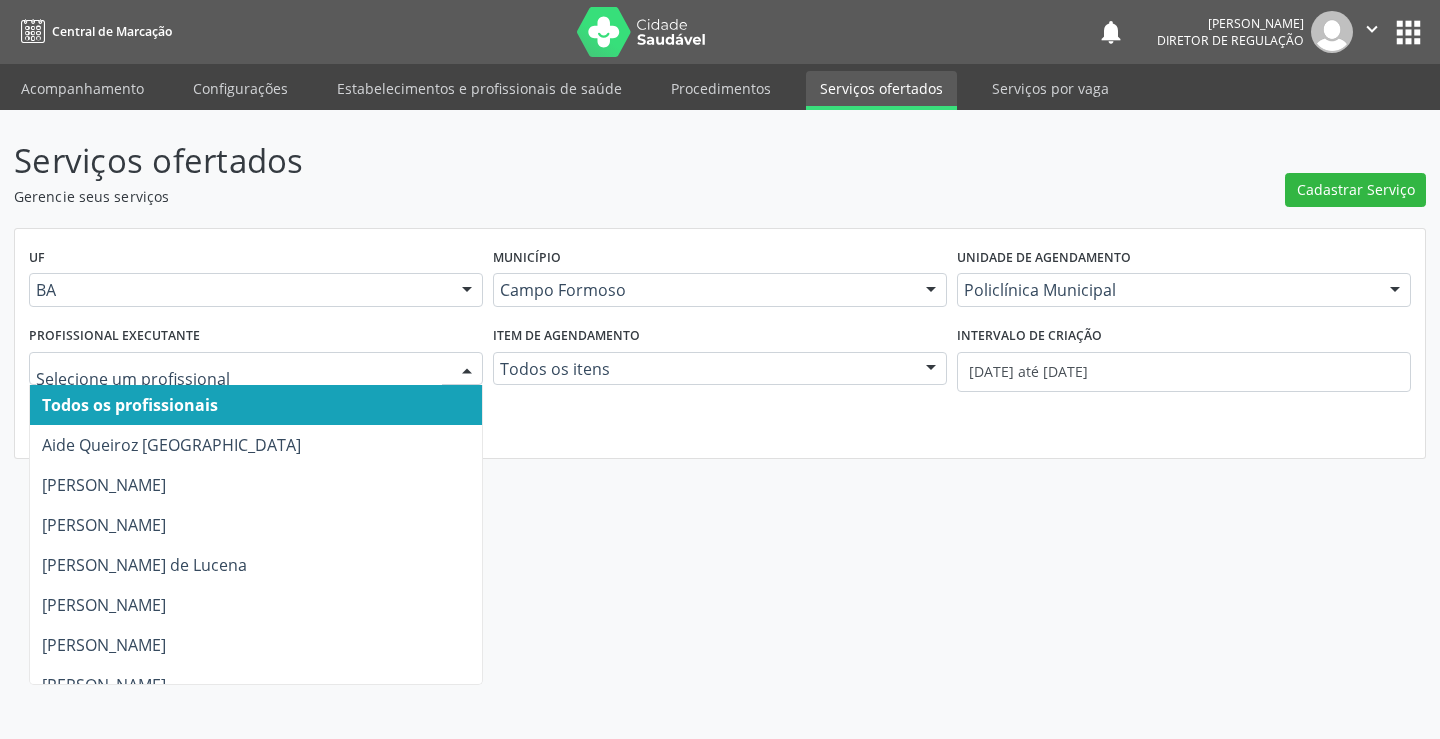 click at bounding box center (256, 369) 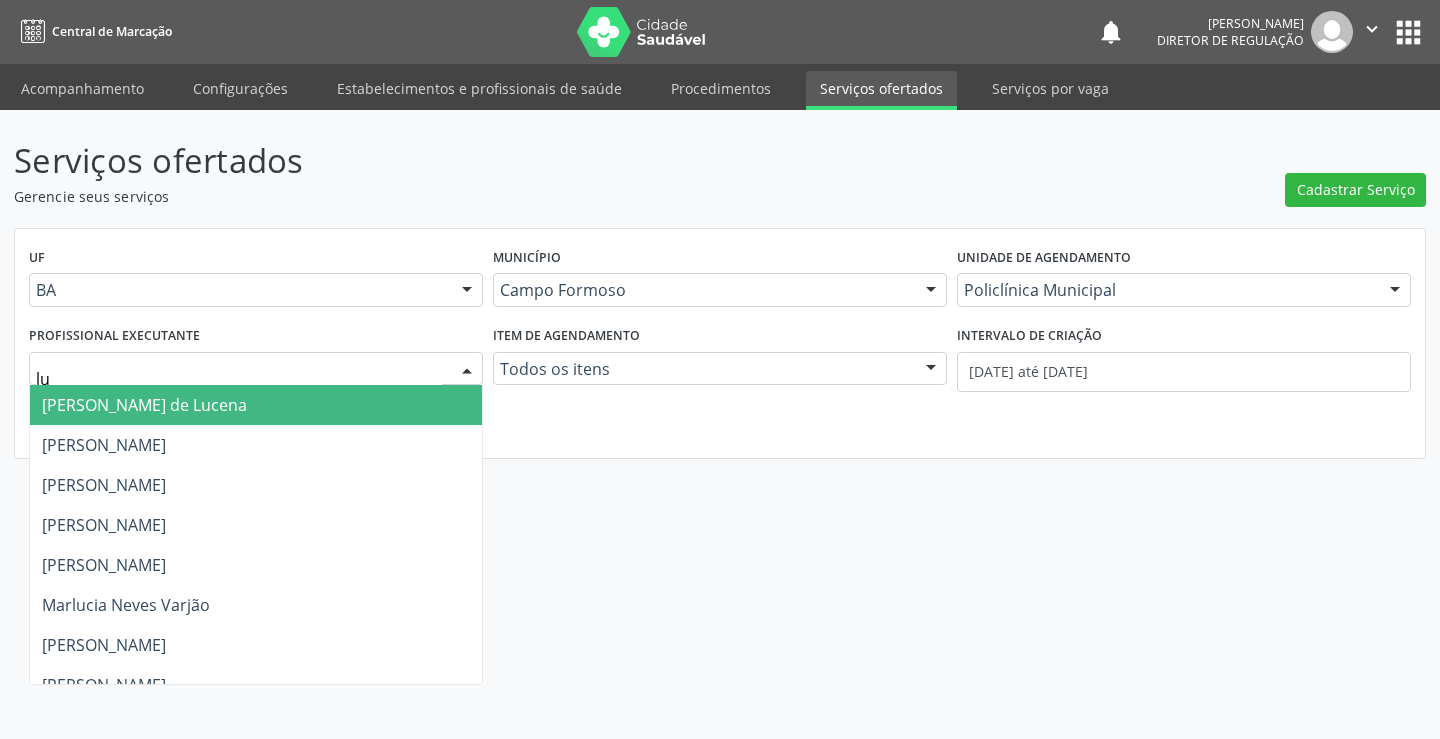 type on "lua" 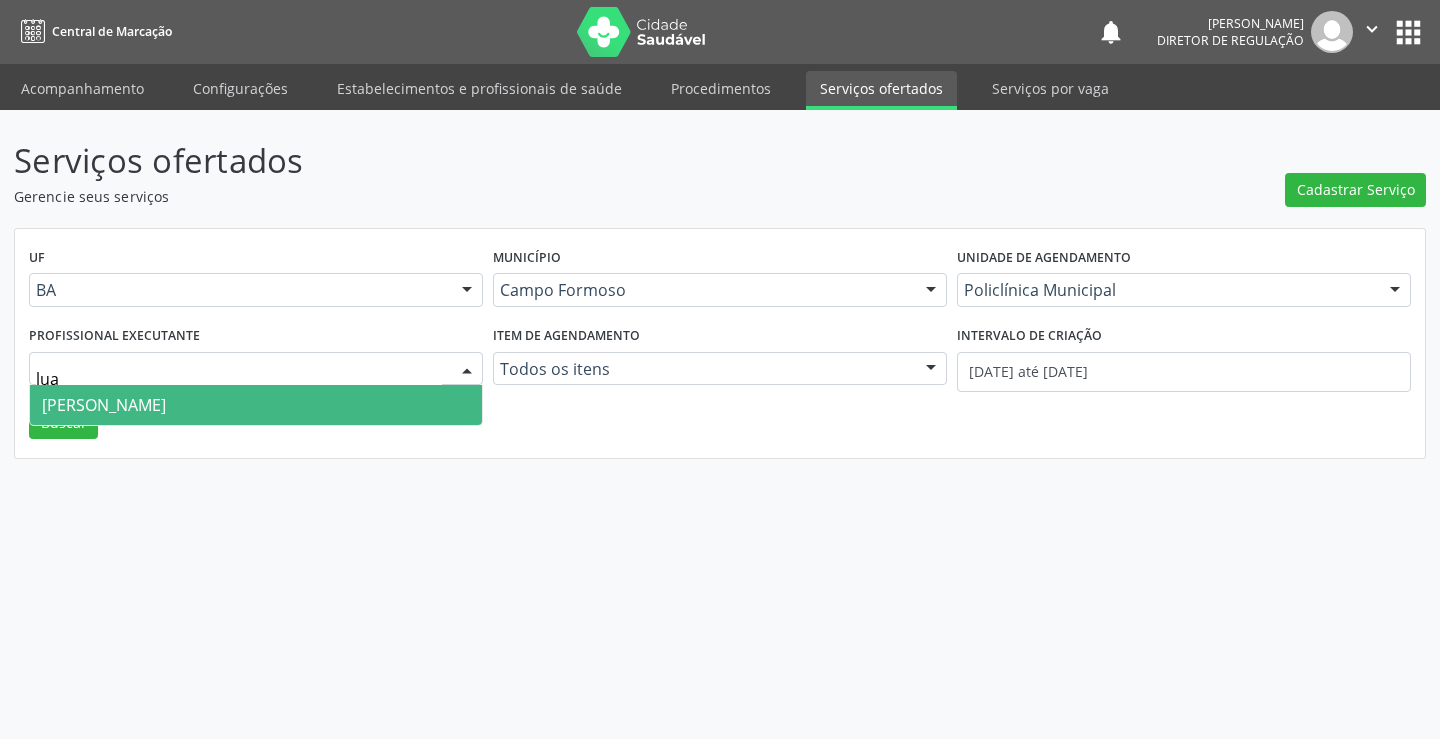 click on "[PERSON_NAME]" at bounding box center (256, 405) 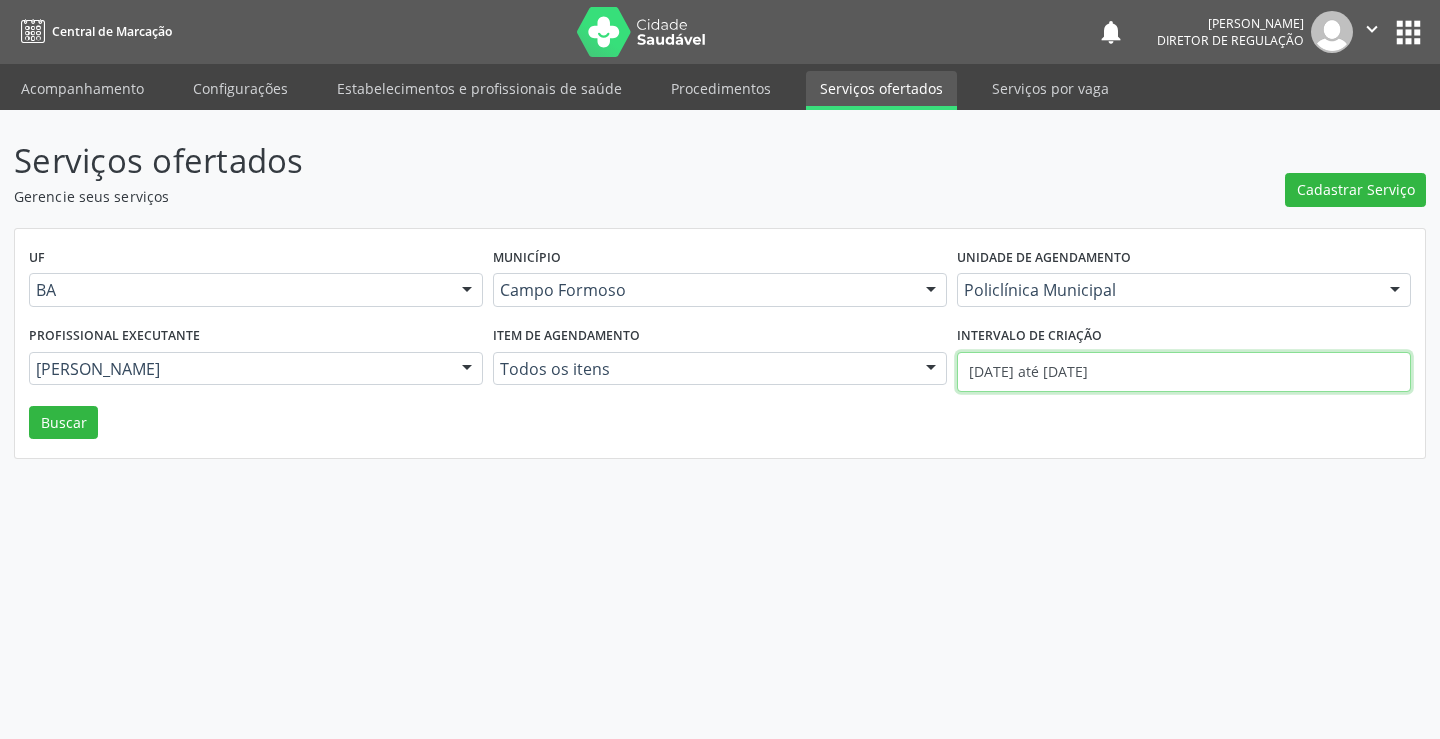 click on "[DATE] até [DATE]" at bounding box center [1184, 372] 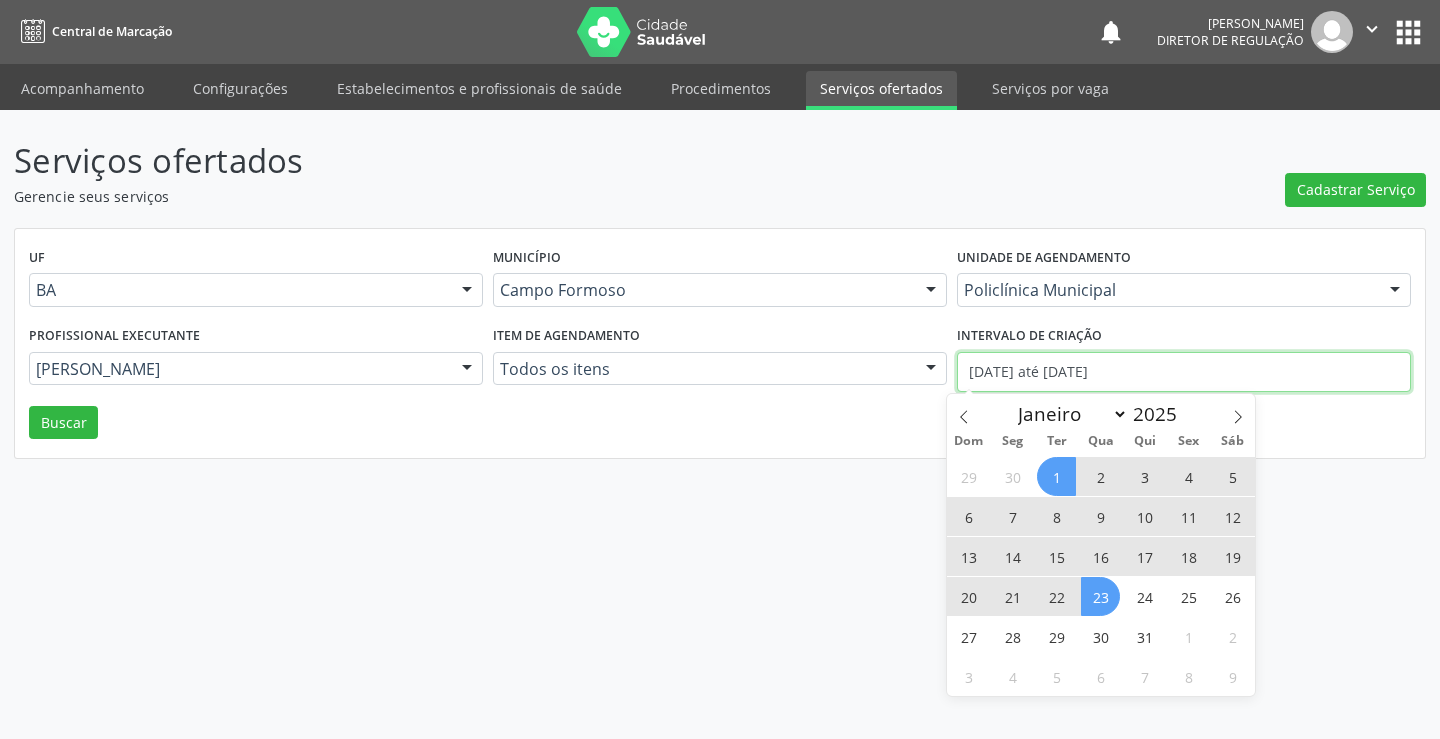 type 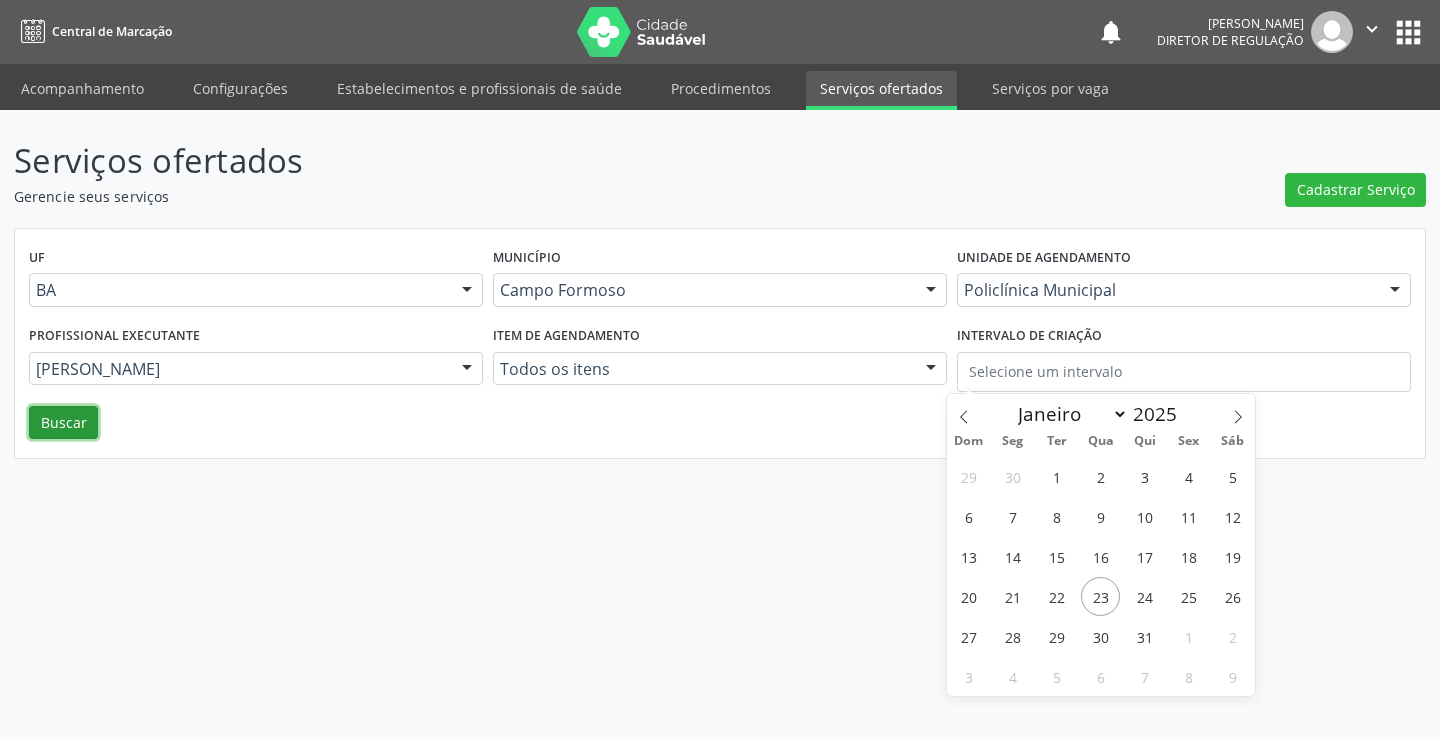 drag, startPoint x: 44, startPoint y: 433, endPoint x: 74, endPoint y: 431, distance: 30.066593 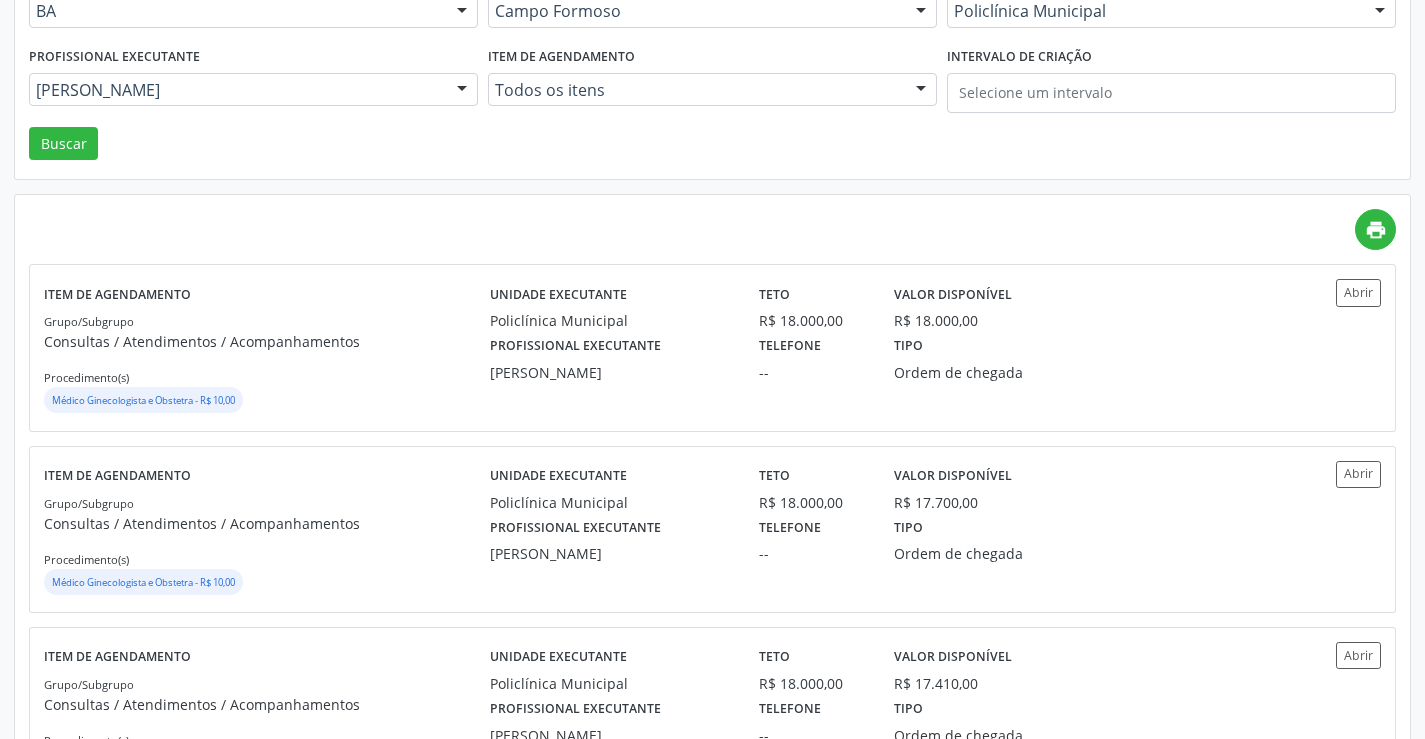 scroll, scrollTop: 300, scrollLeft: 0, axis: vertical 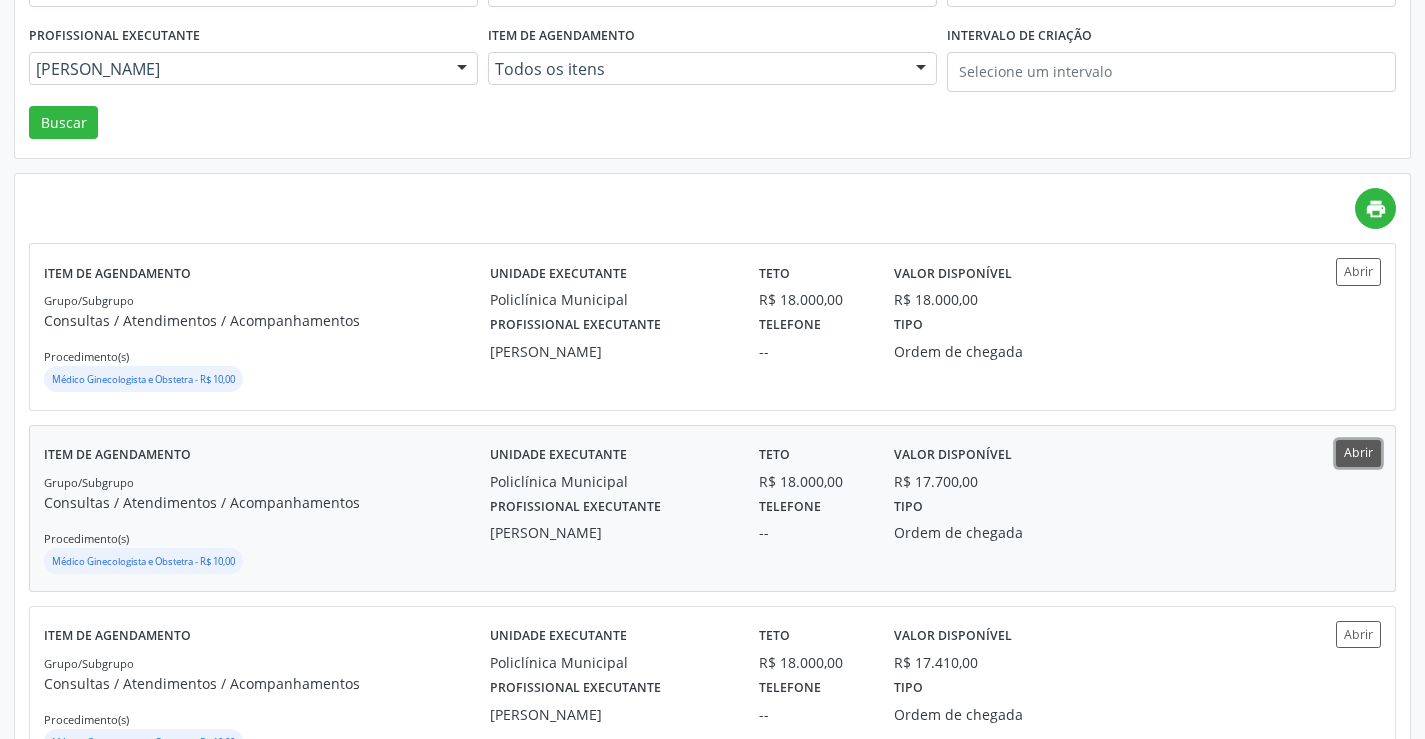 click on "Abrir" at bounding box center [1358, 453] 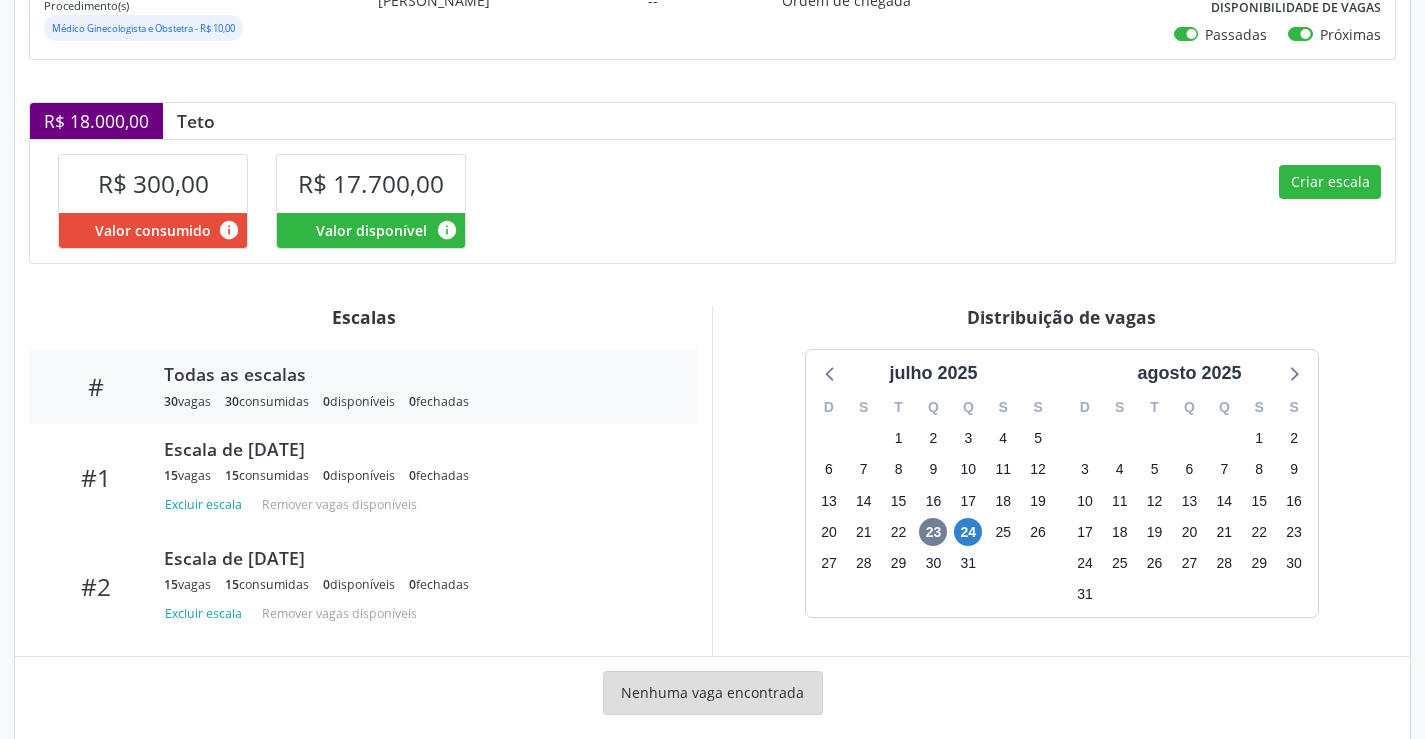 scroll, scrollTop: 383, scrollLeft: 0, axis: vertical 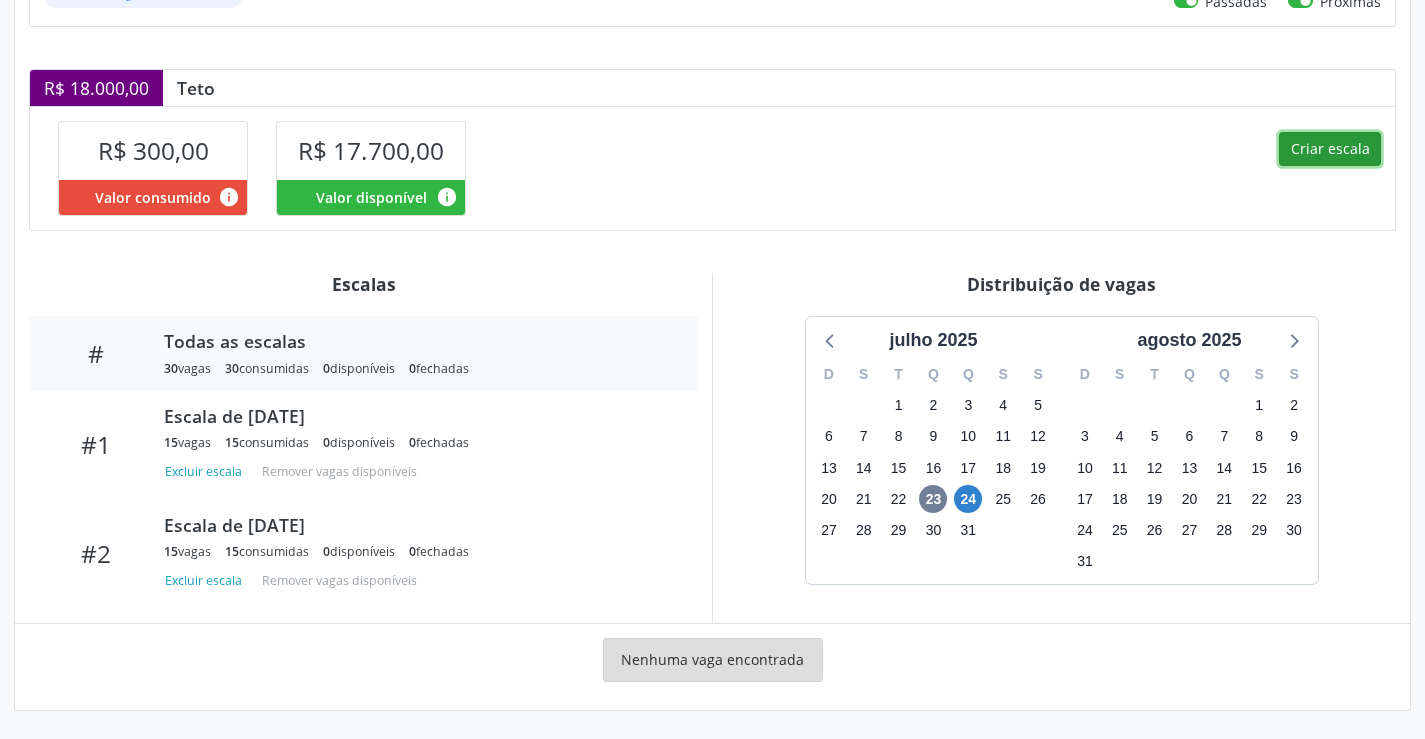 click on "Criar escala" at bounding box center (1330, 149) 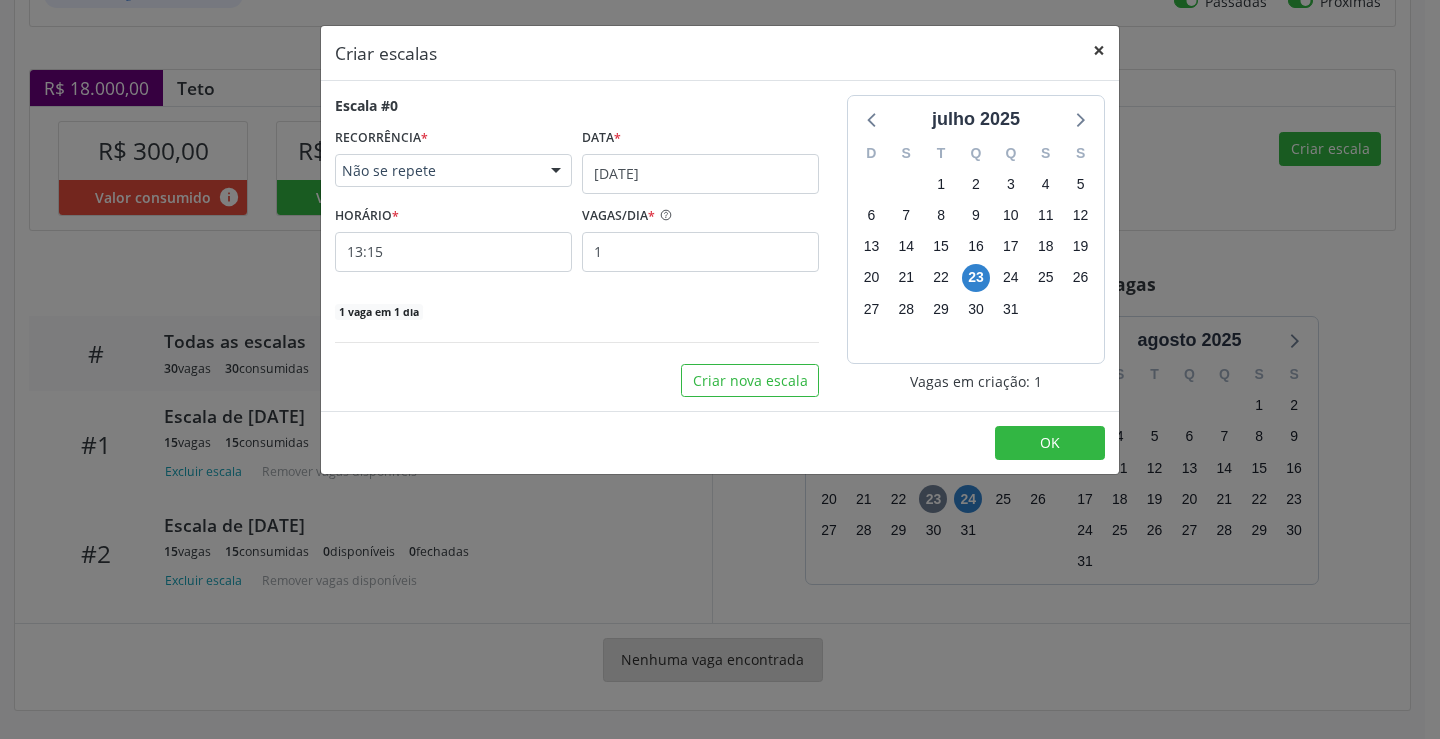 click on "×" at bounding box center (1099, 50) 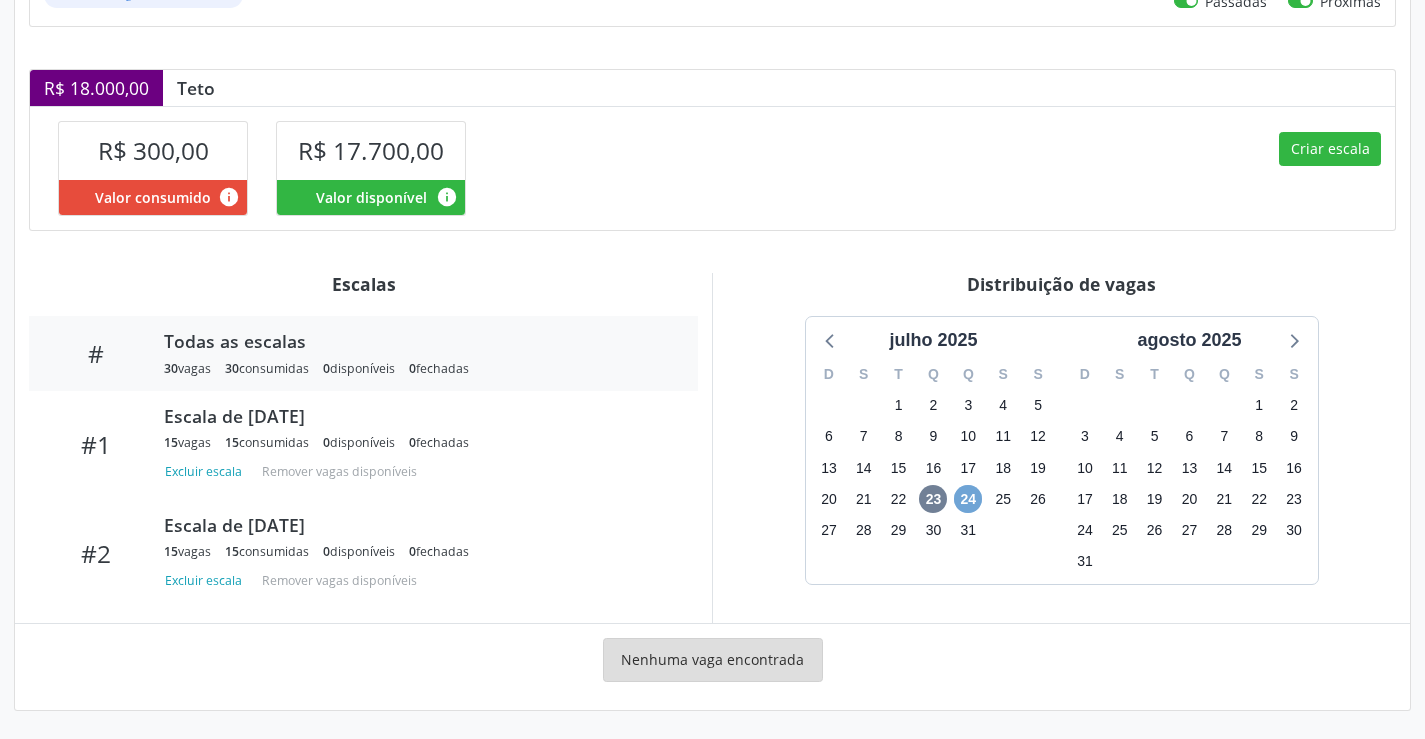 click on "24" at bounding box center [968, 499] 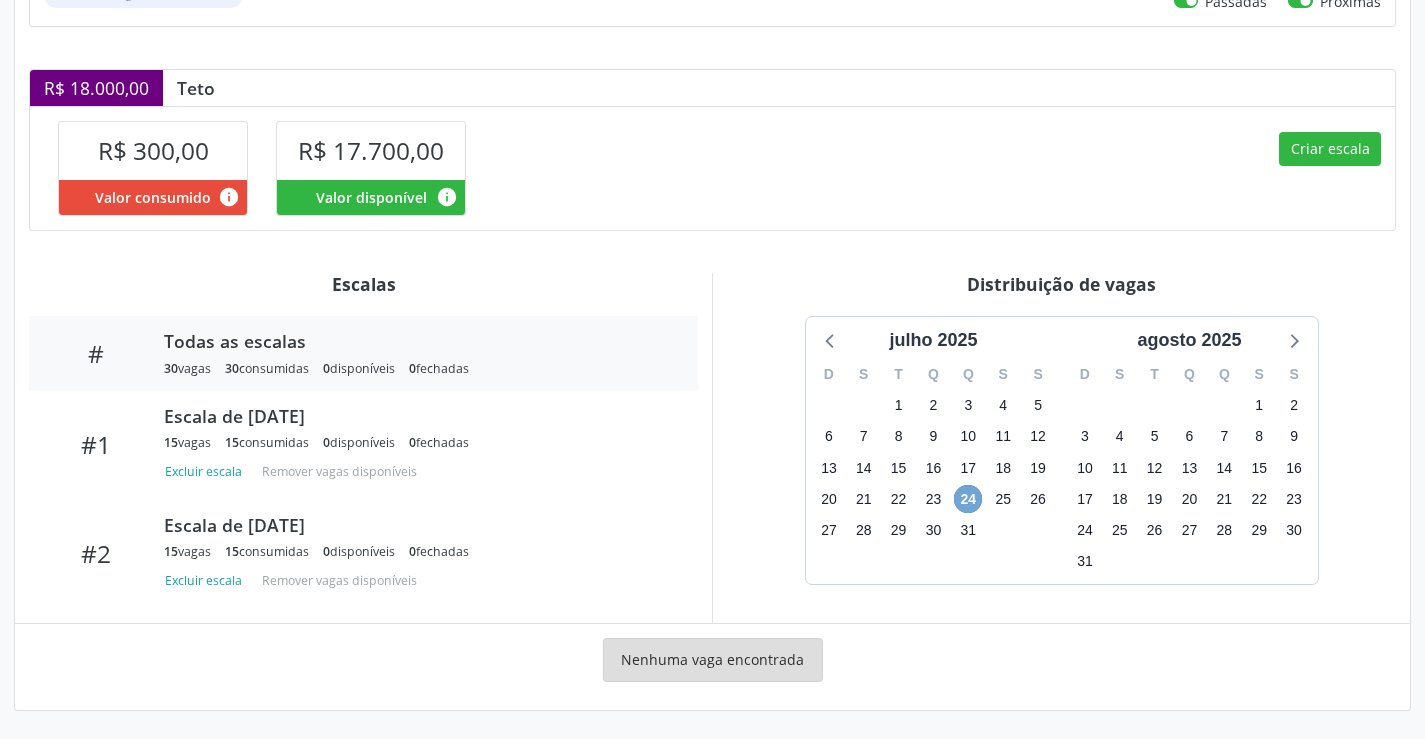 click on "24" at bounding box center [968, 499] 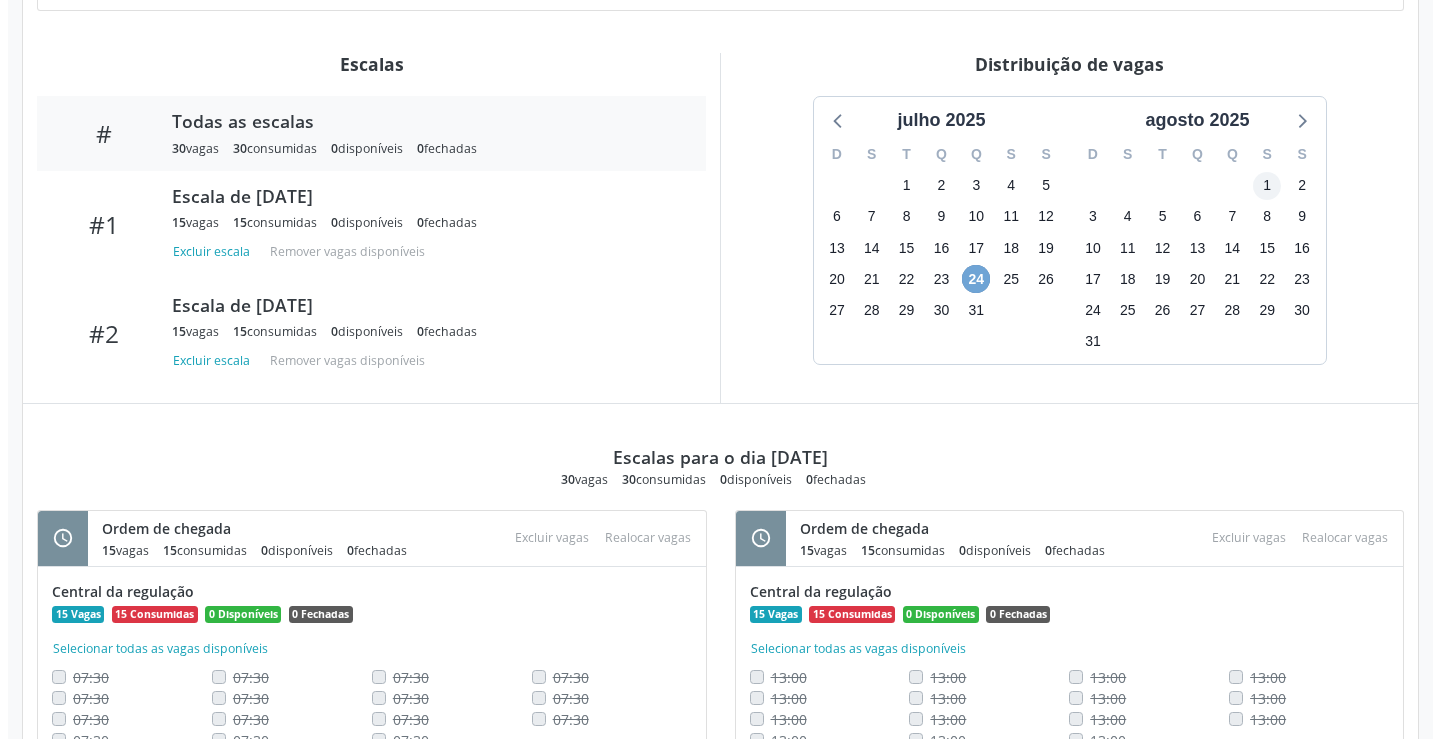 scroll, scrollTop: 494, scrollLeft: 0, axis: vertical 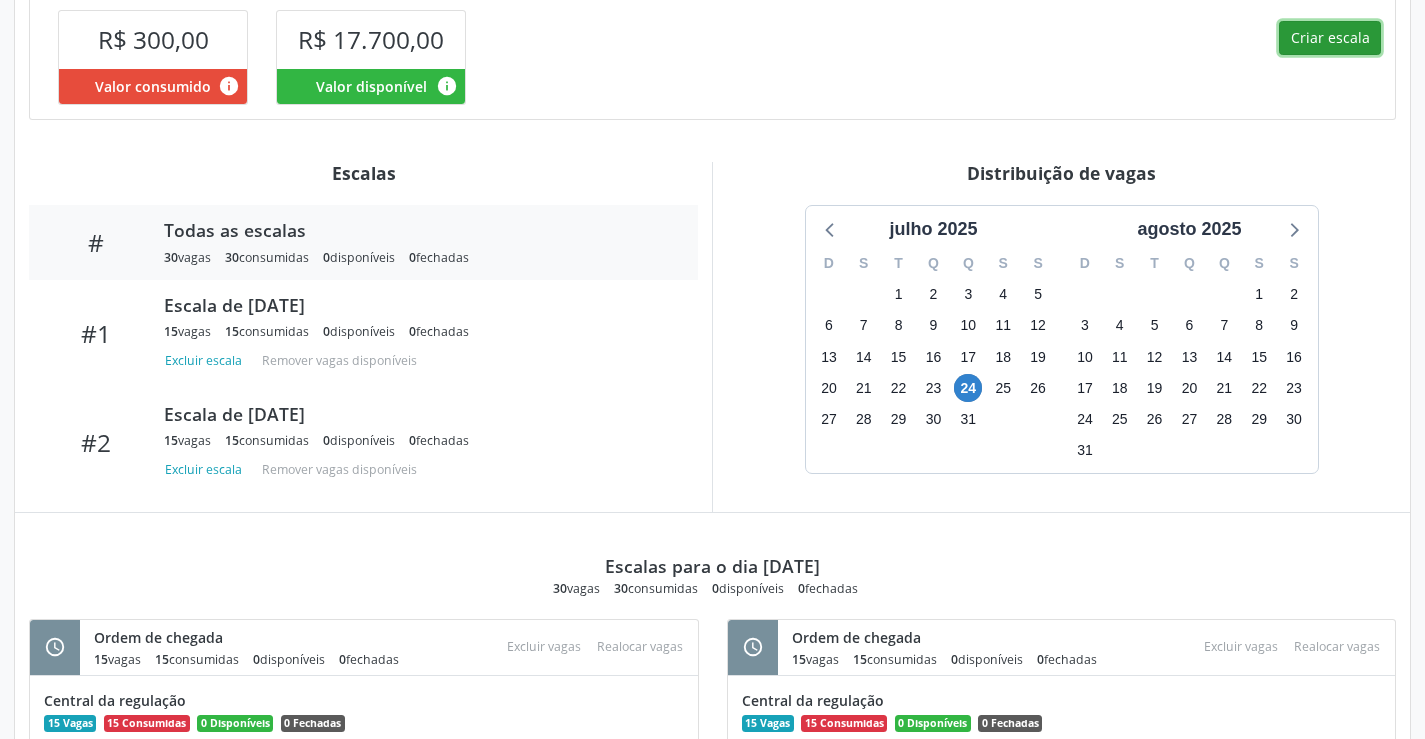 click on "Criar escala" at bounding box center [1330, 38] 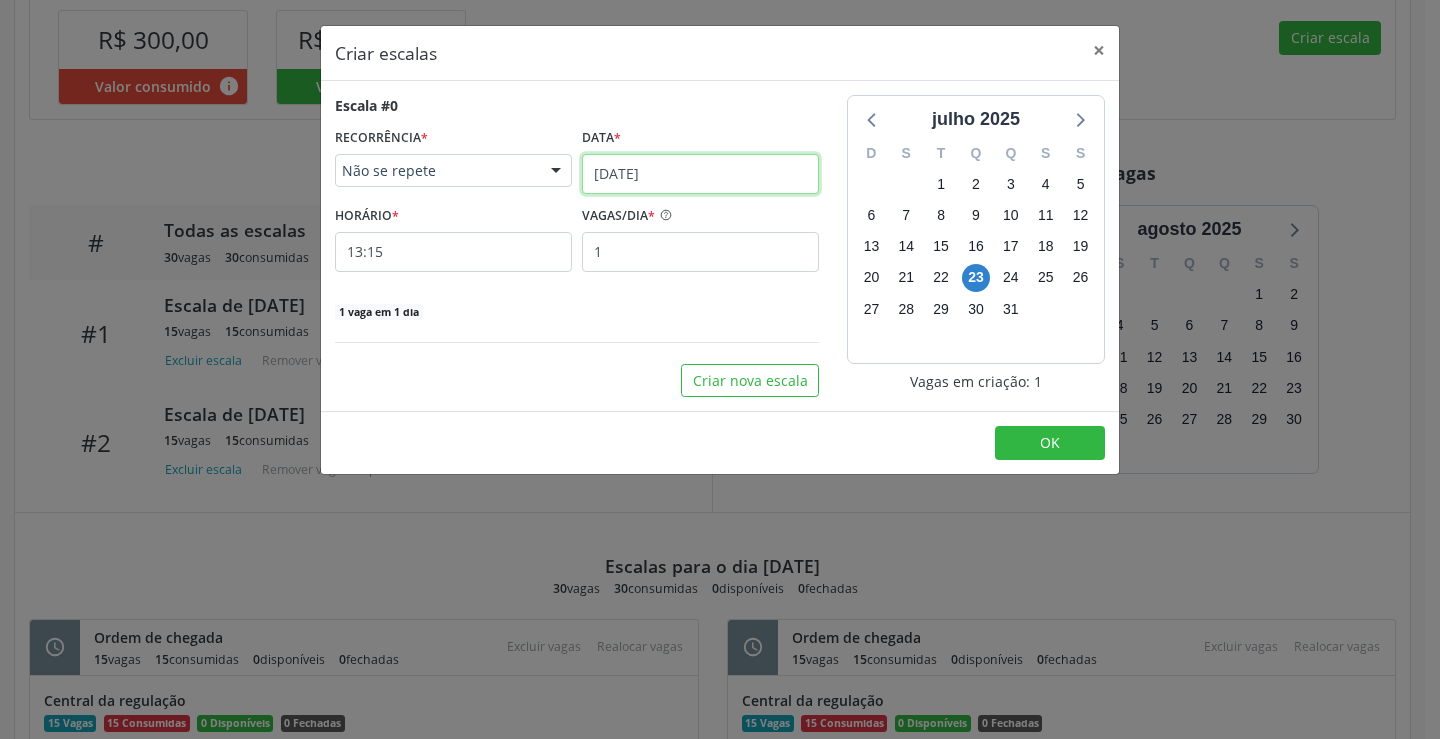 click on "23/07/2025" at bounding box center [700, 174] 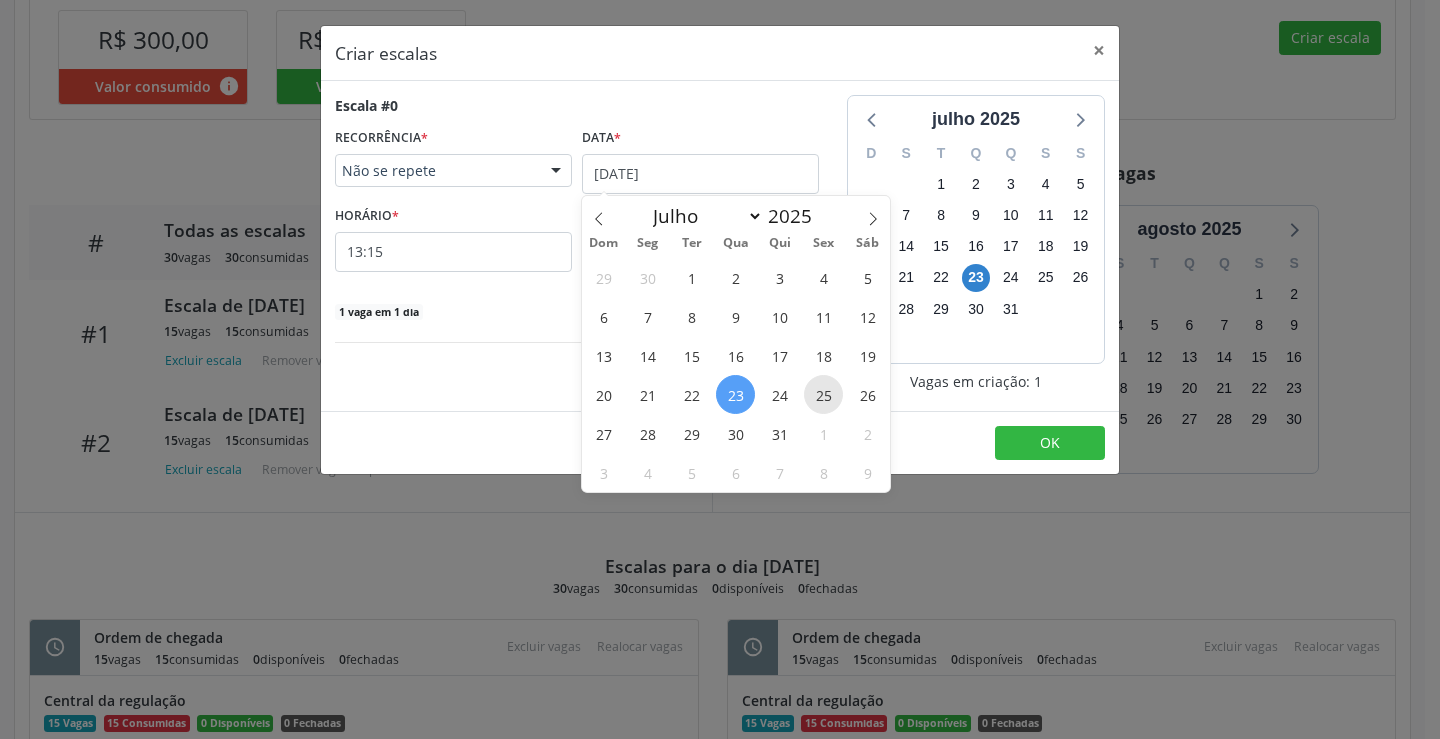 click on "25" at bounding box center [823, 394] 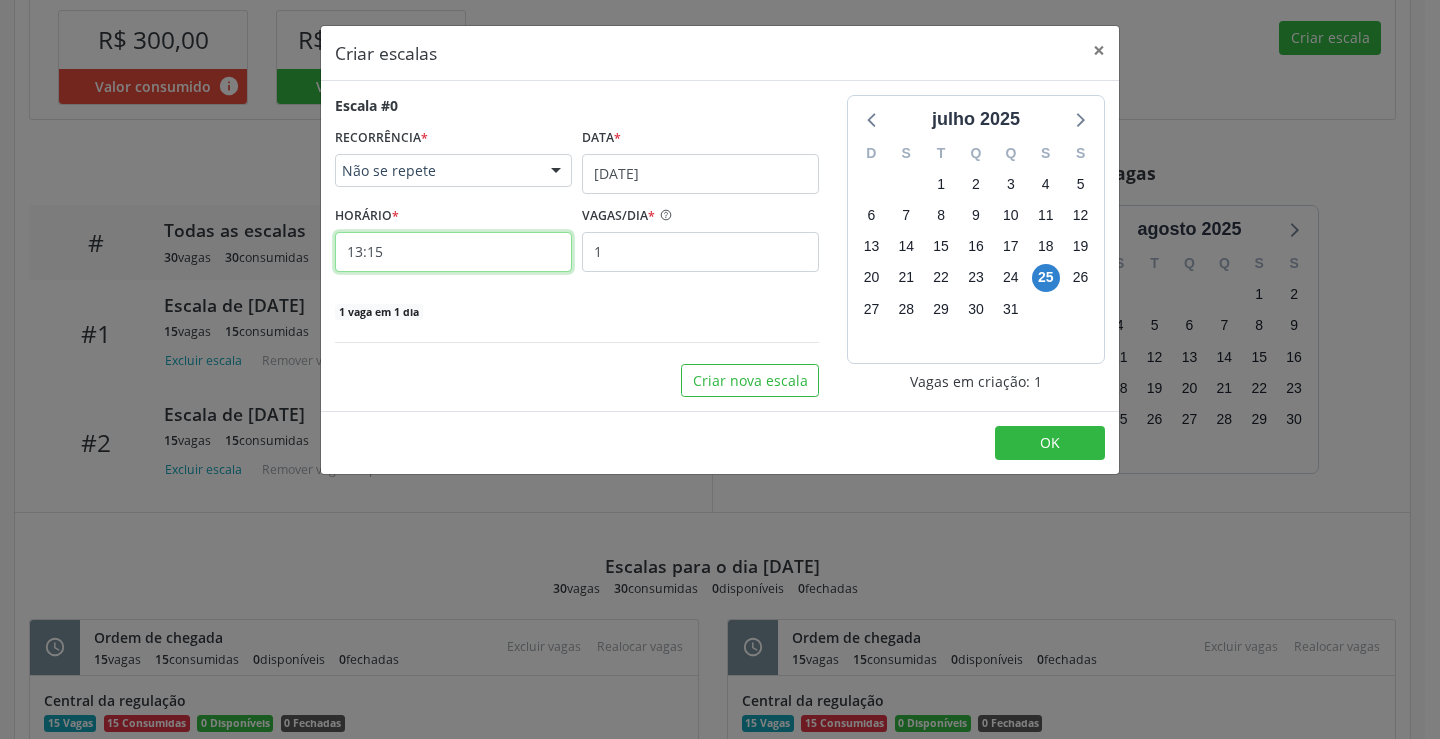 click on "13:15" at bounding box center [453, 252] 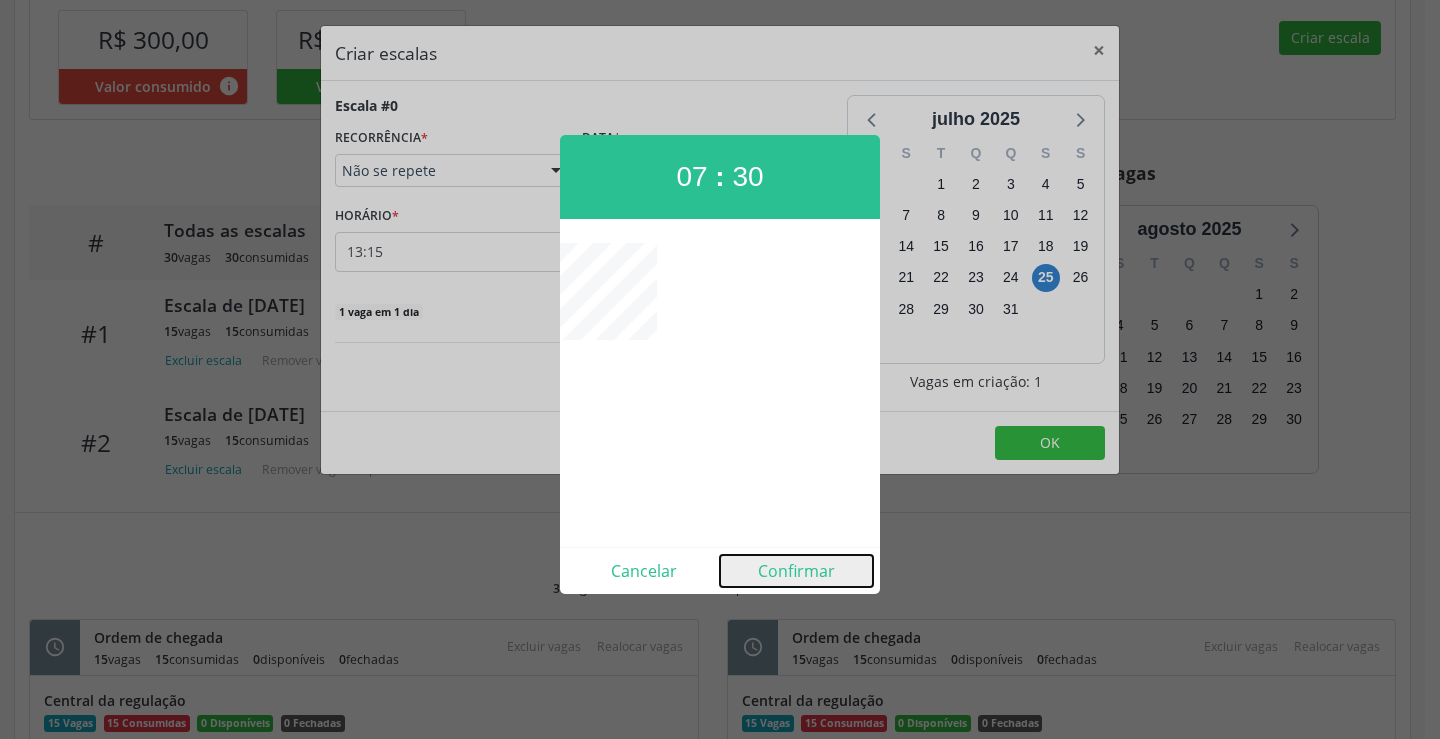 click on "Confirmar" at bounding box center [796, 571] 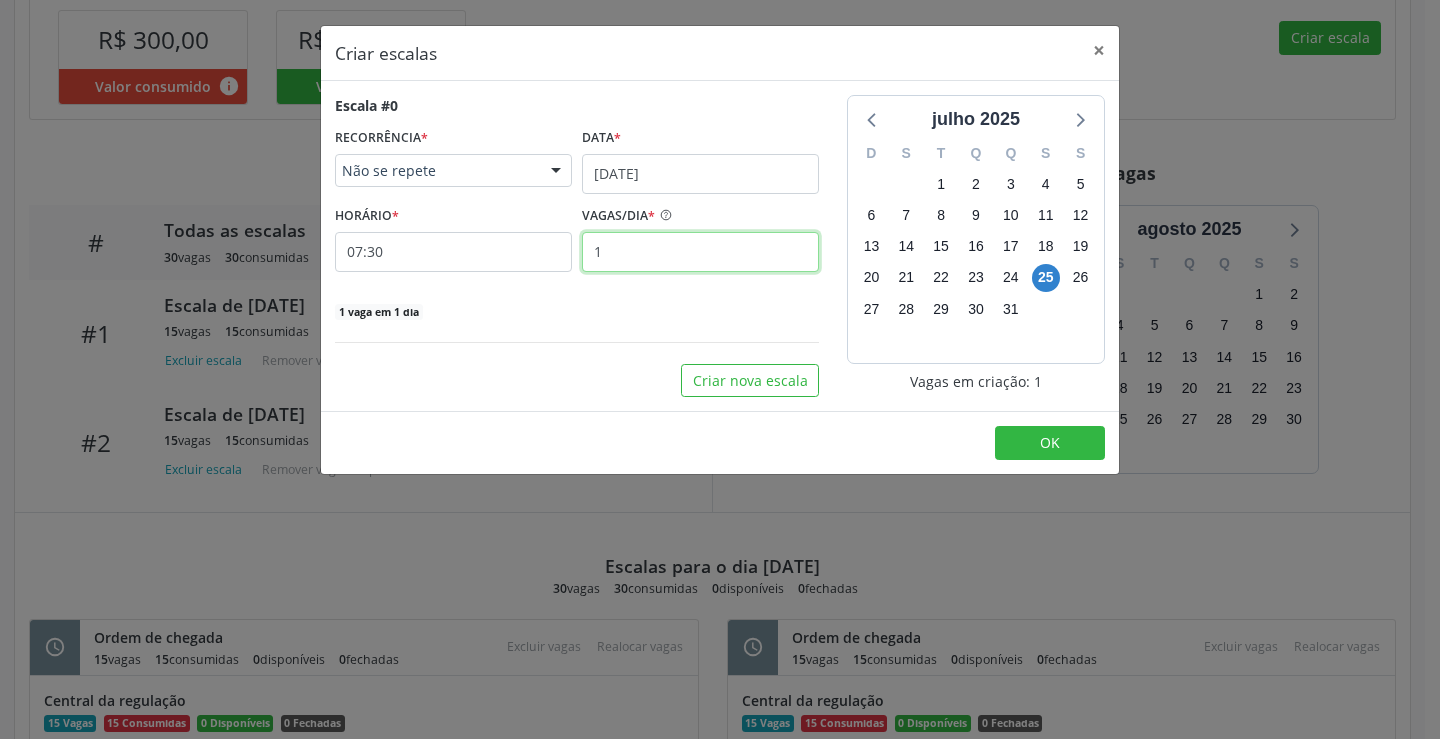 click on "1" at bounding box center (700, 252) 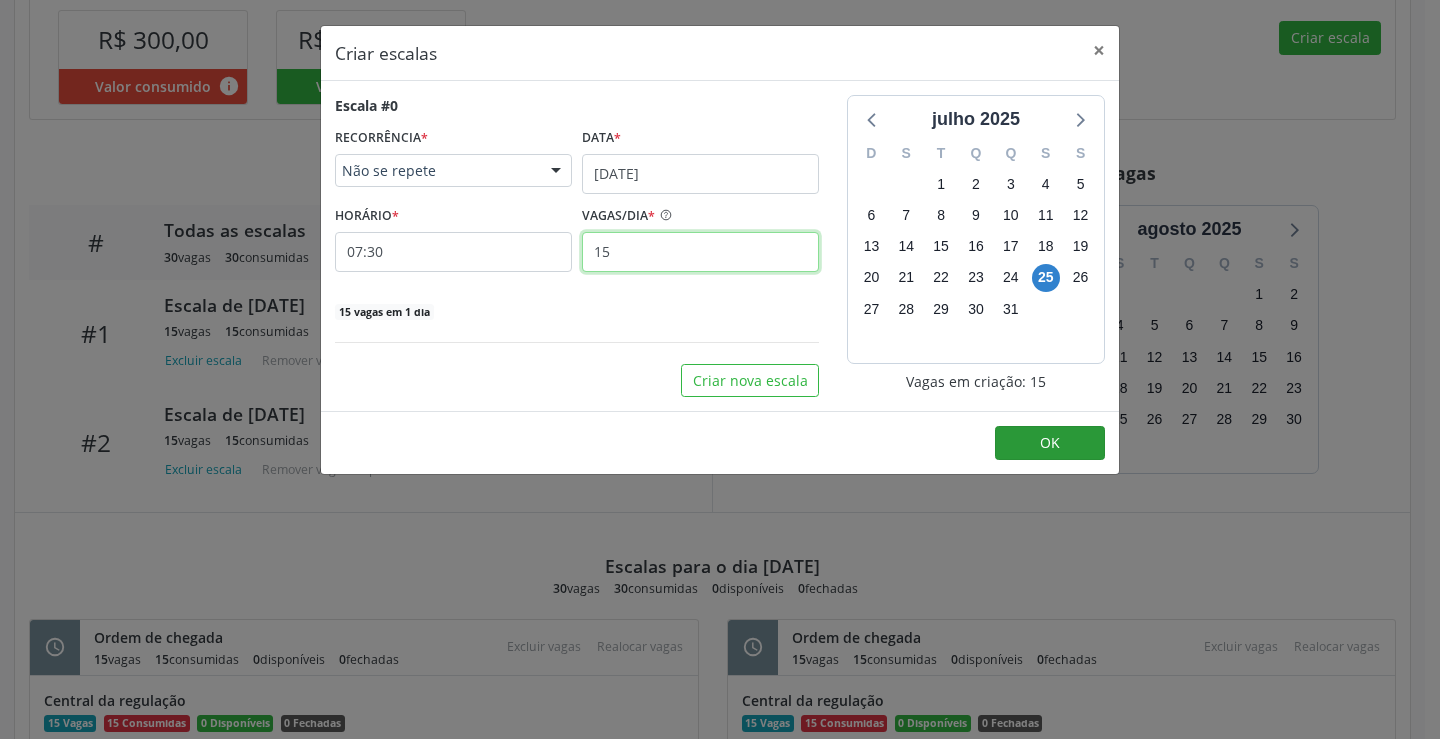 type on "15" 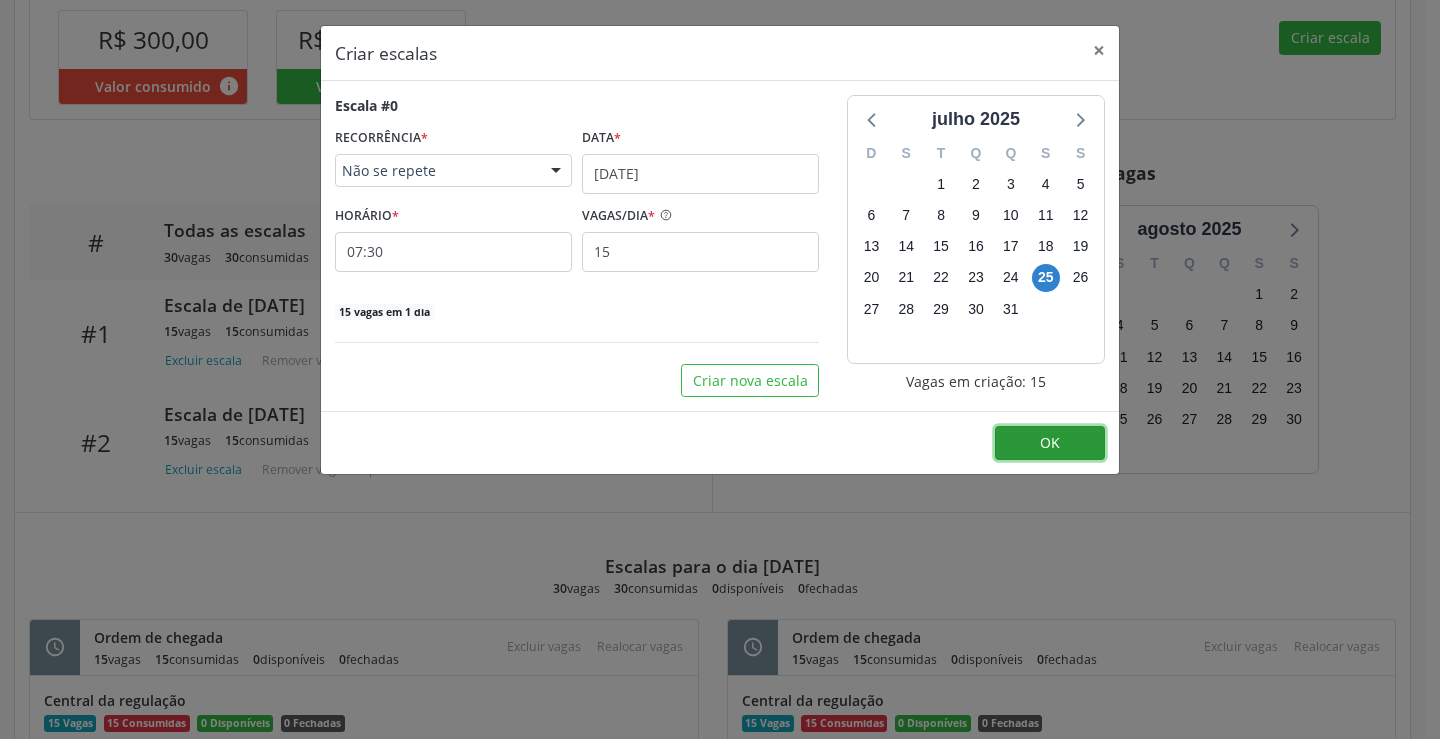 click on "OK" at bounding box center (1050, 443) 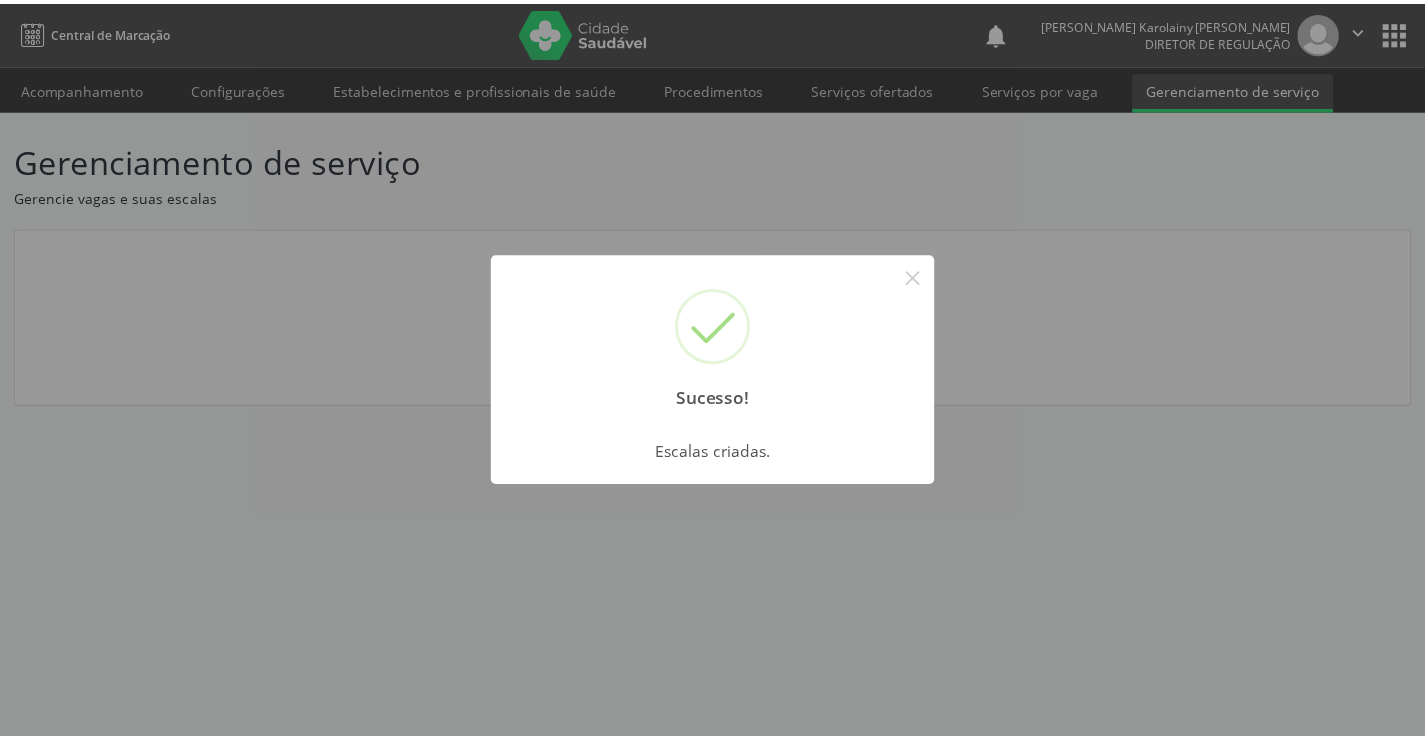 scroll, scrollTop: 0, scrollLeft: 0, axis: both 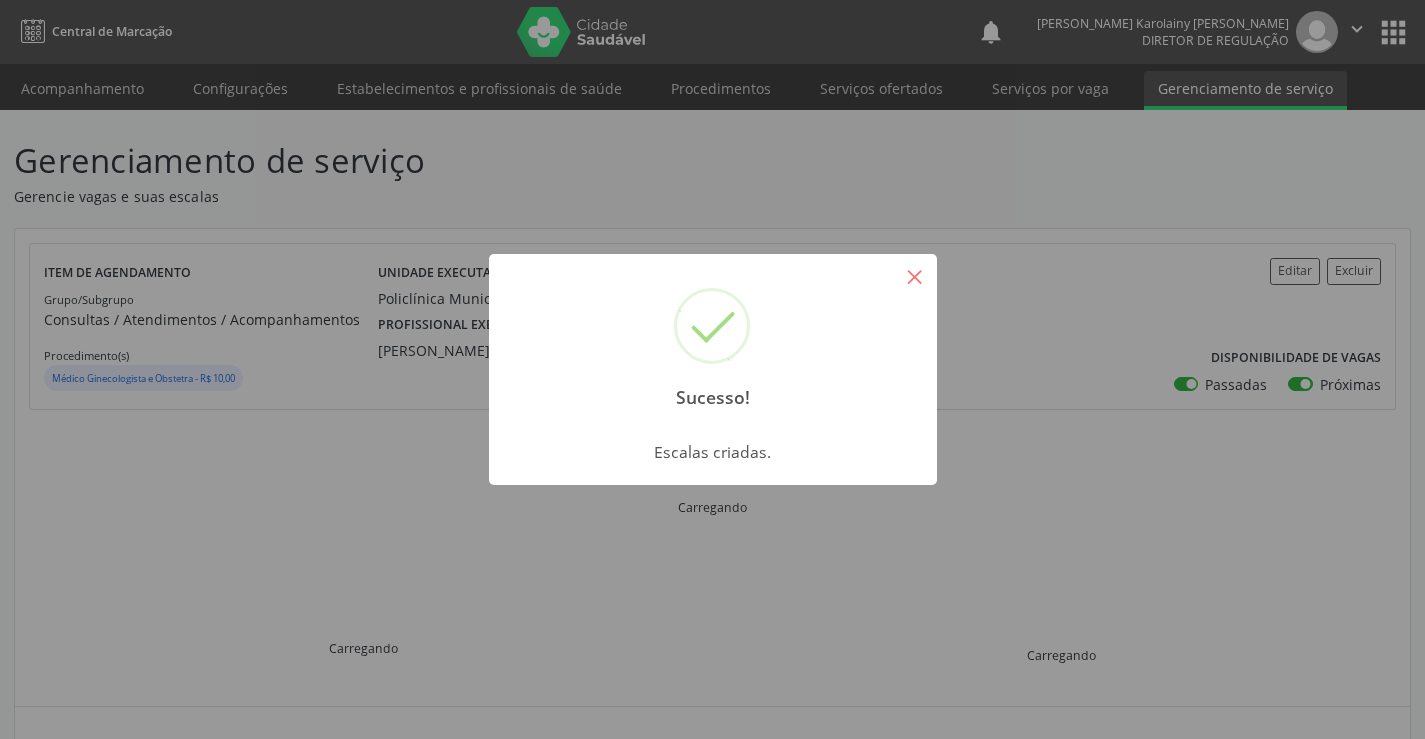 click on "×" at bounding box center [915, 276] 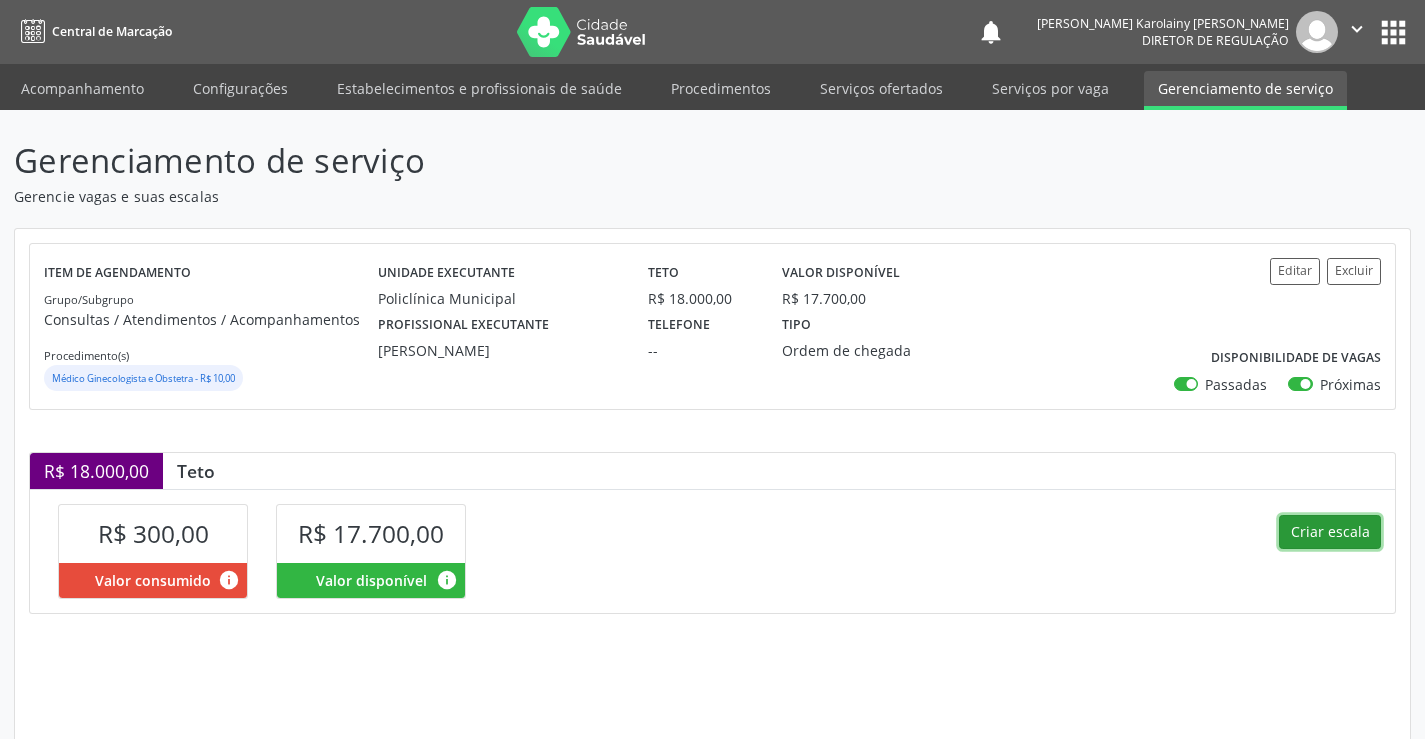 click on "Criar escala" at bounding box center [1330, 532] 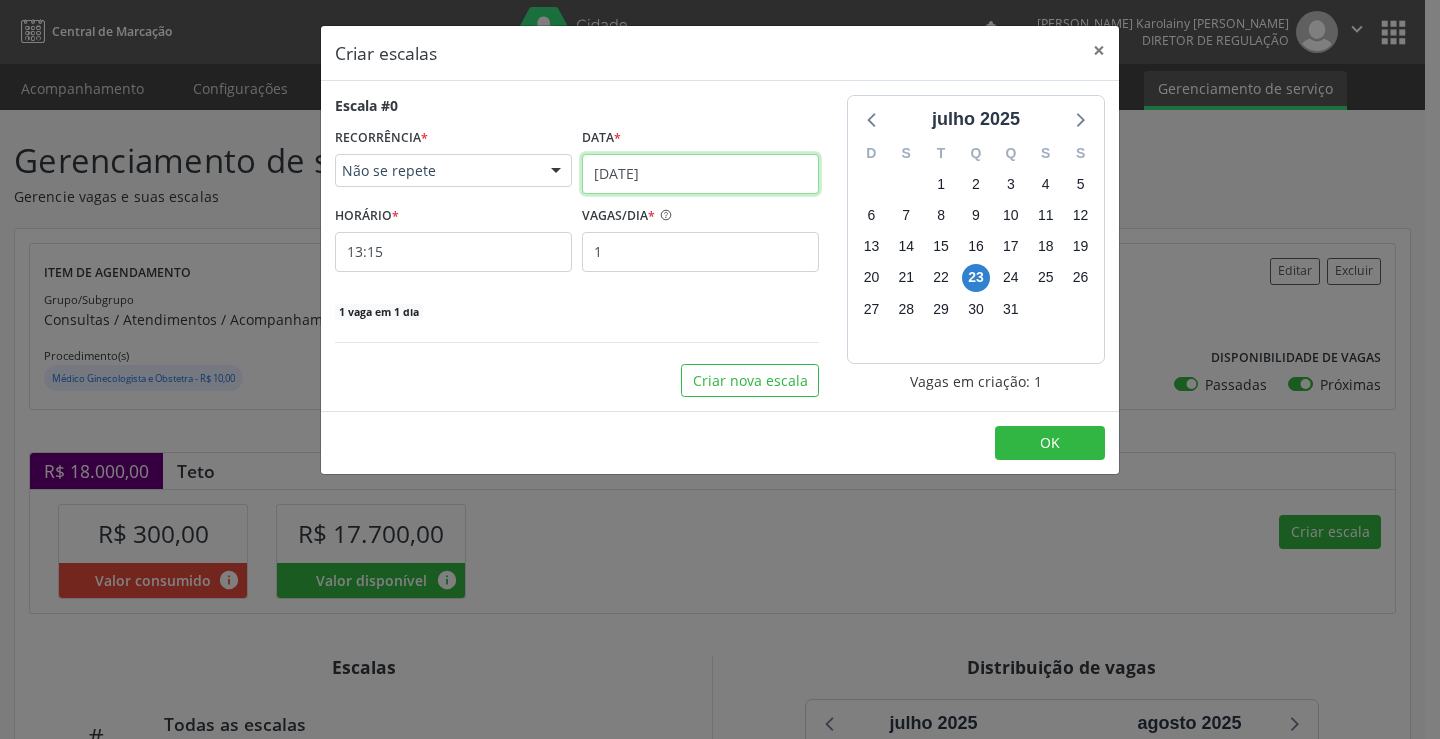 click on "23/07/2025" at bounding box center (700, 174) 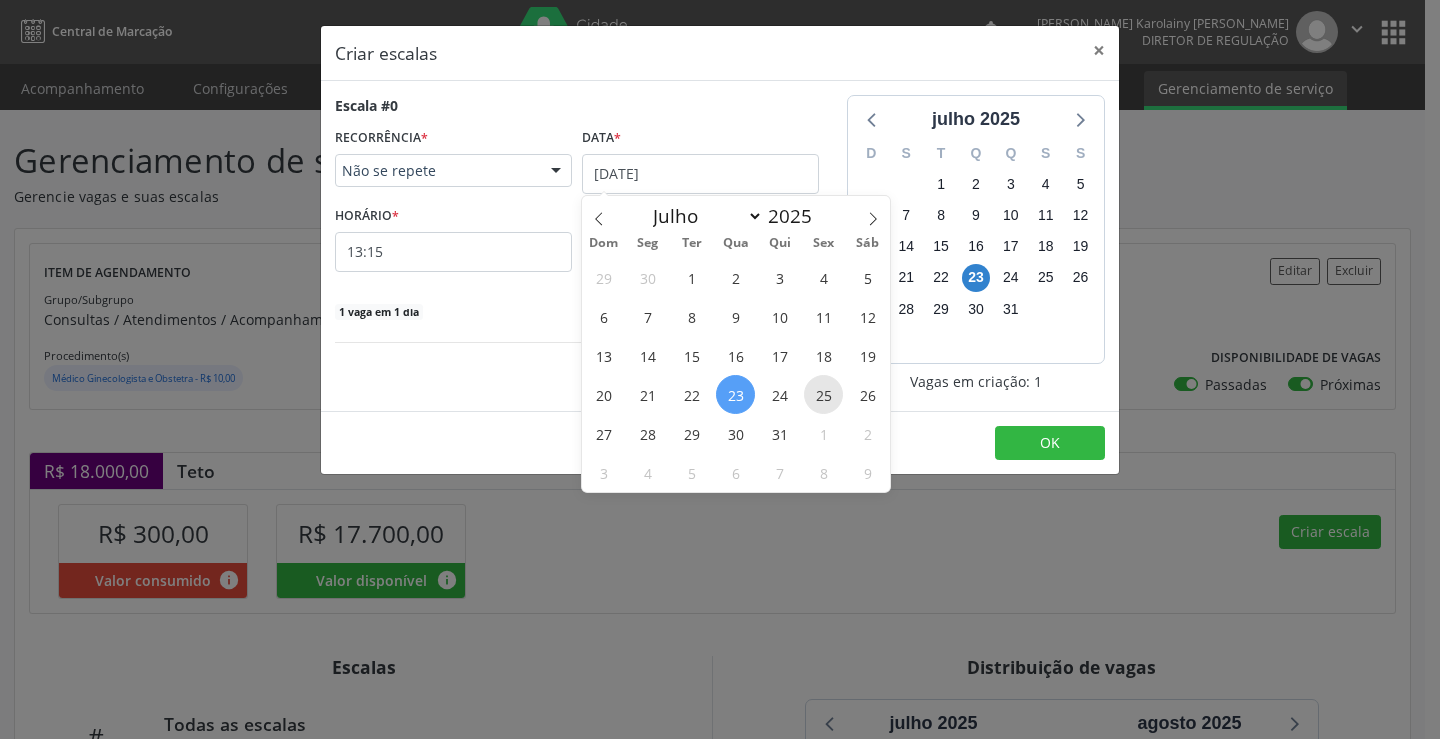 click on "25" at bounding box center (823, 394) 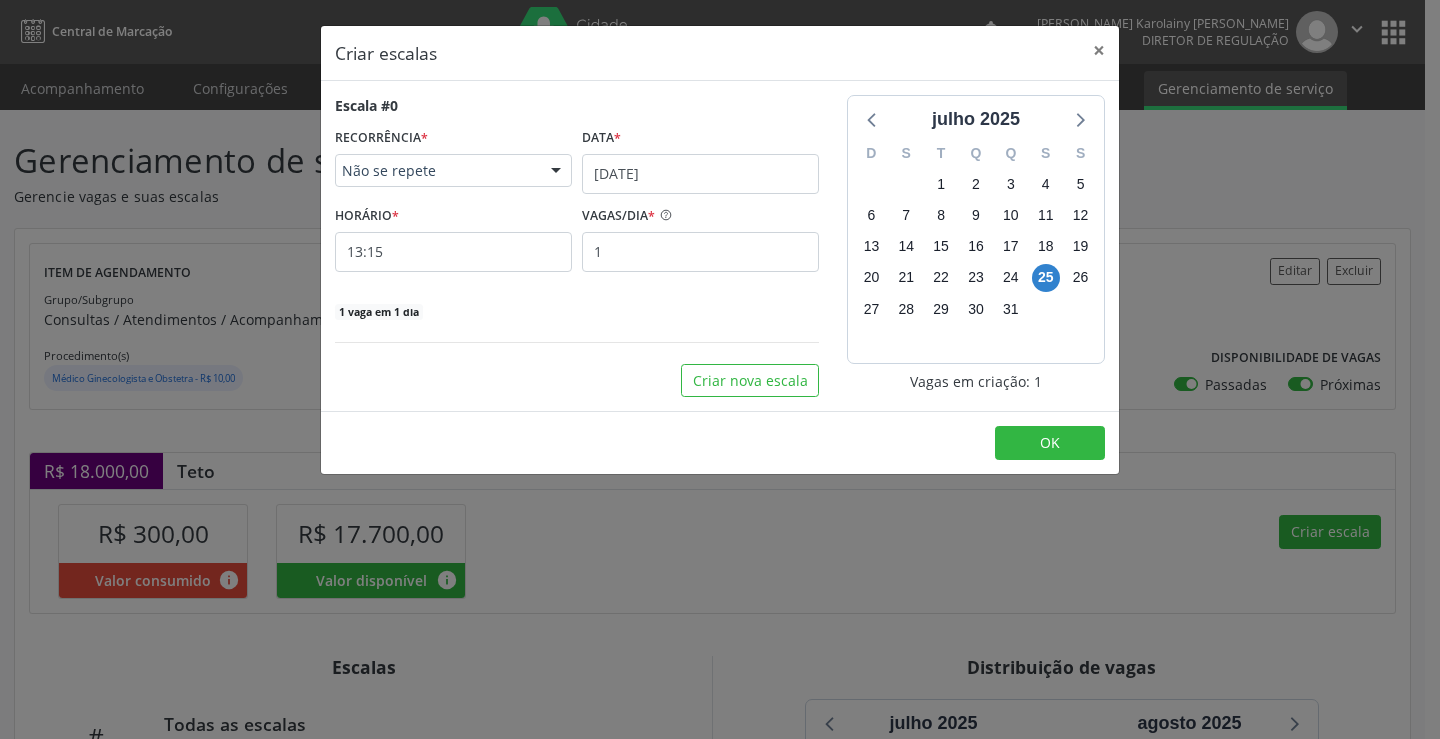 click on "HORÁRIO
*
13:15" at bounding box center [453, 236] 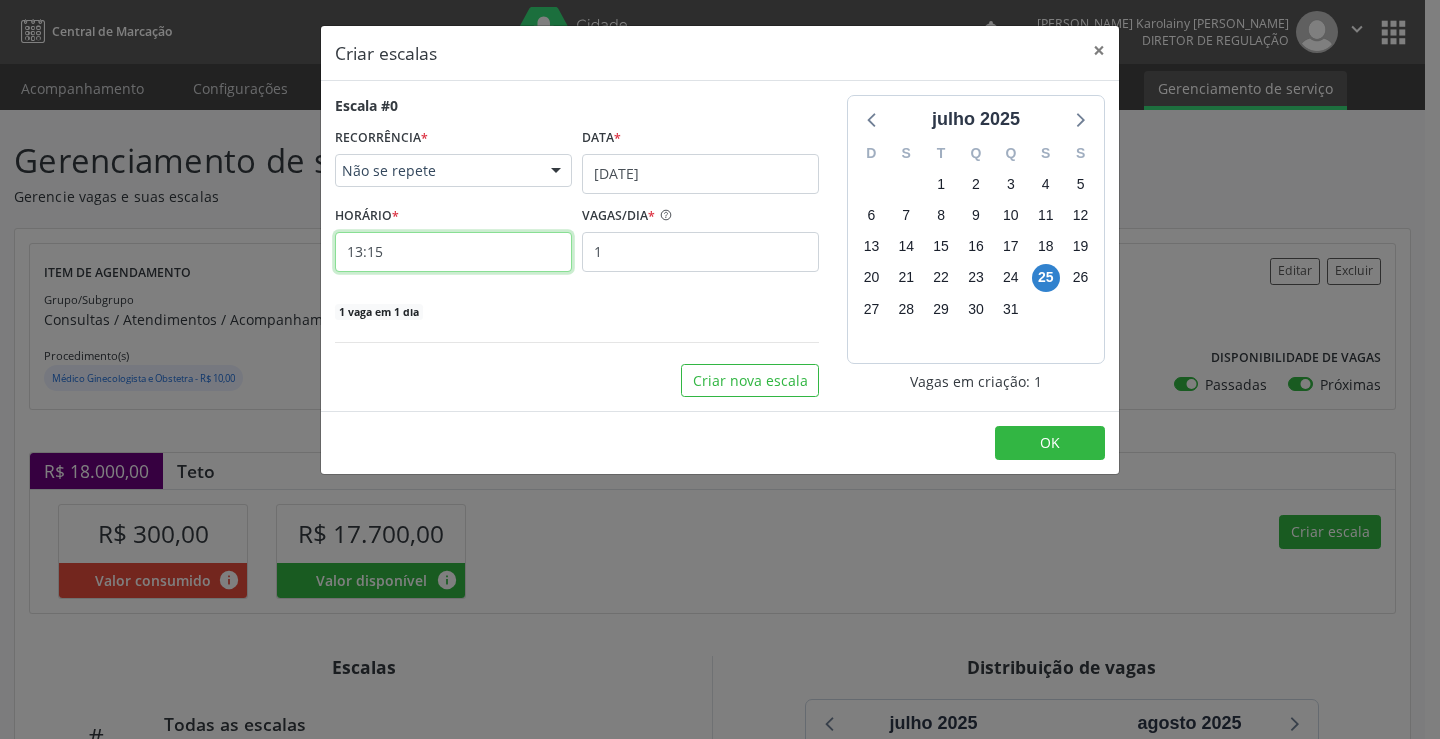 click on "13:15" at bounding box center [453, 252] 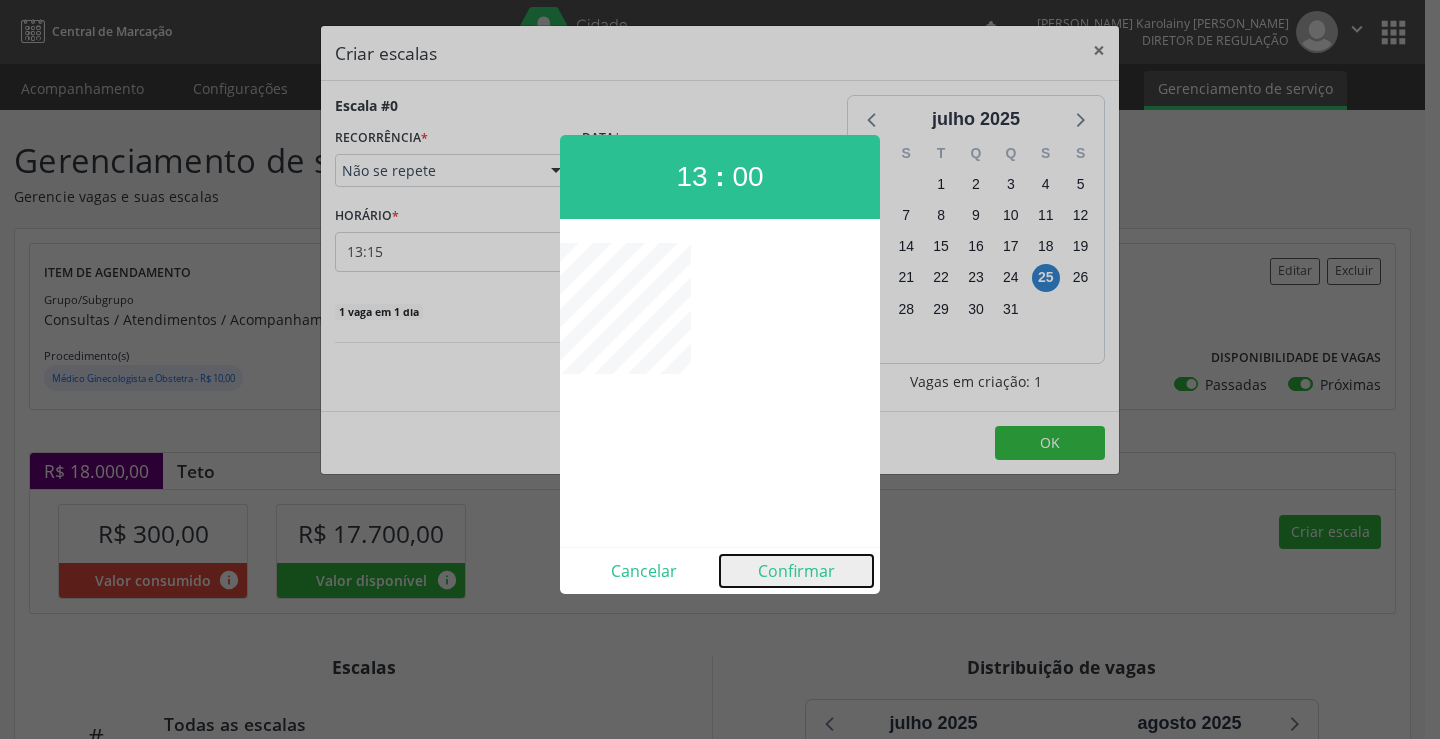 drag, startPoint x: 788, startPoint y: 574, endPoint x: 771, endPoint y: 369, distance: 205.70367 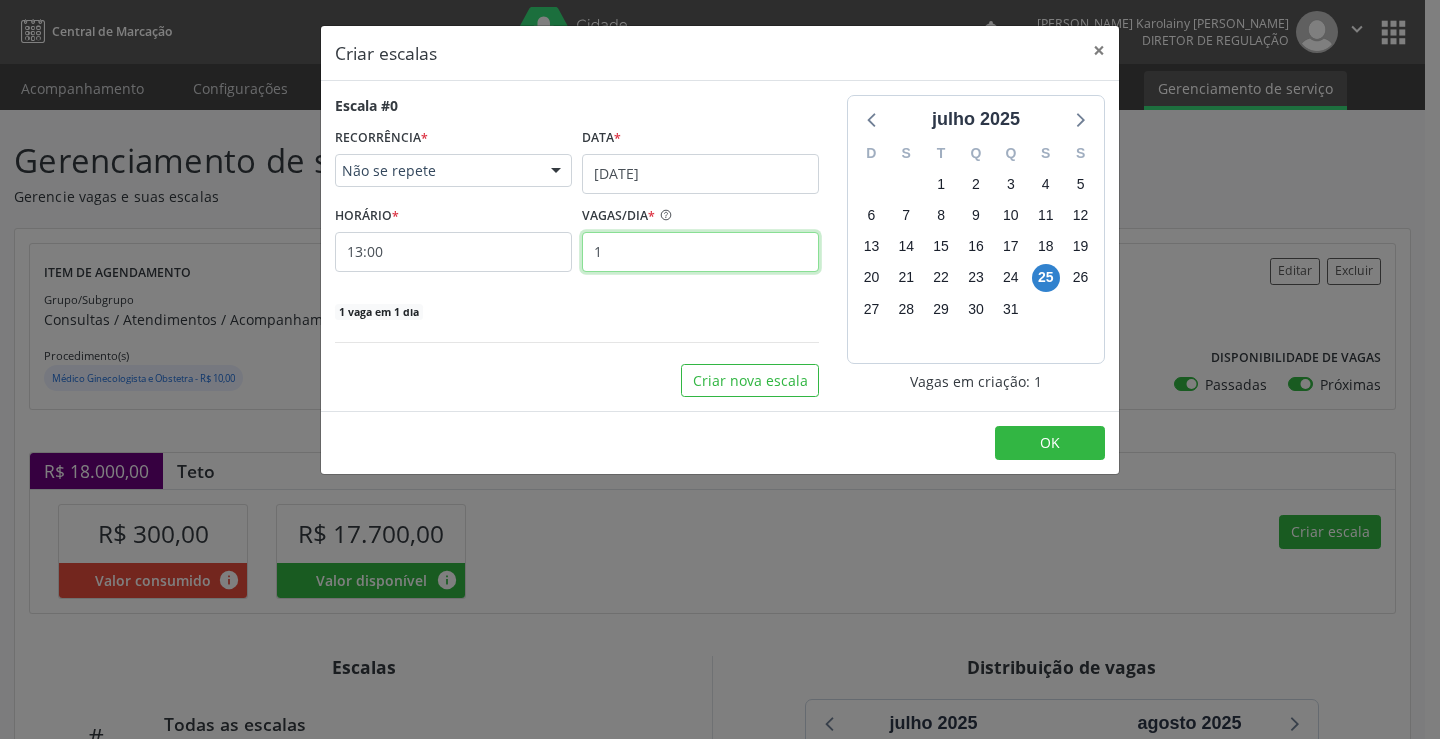 click on "1" at bounding box center (700, 252) 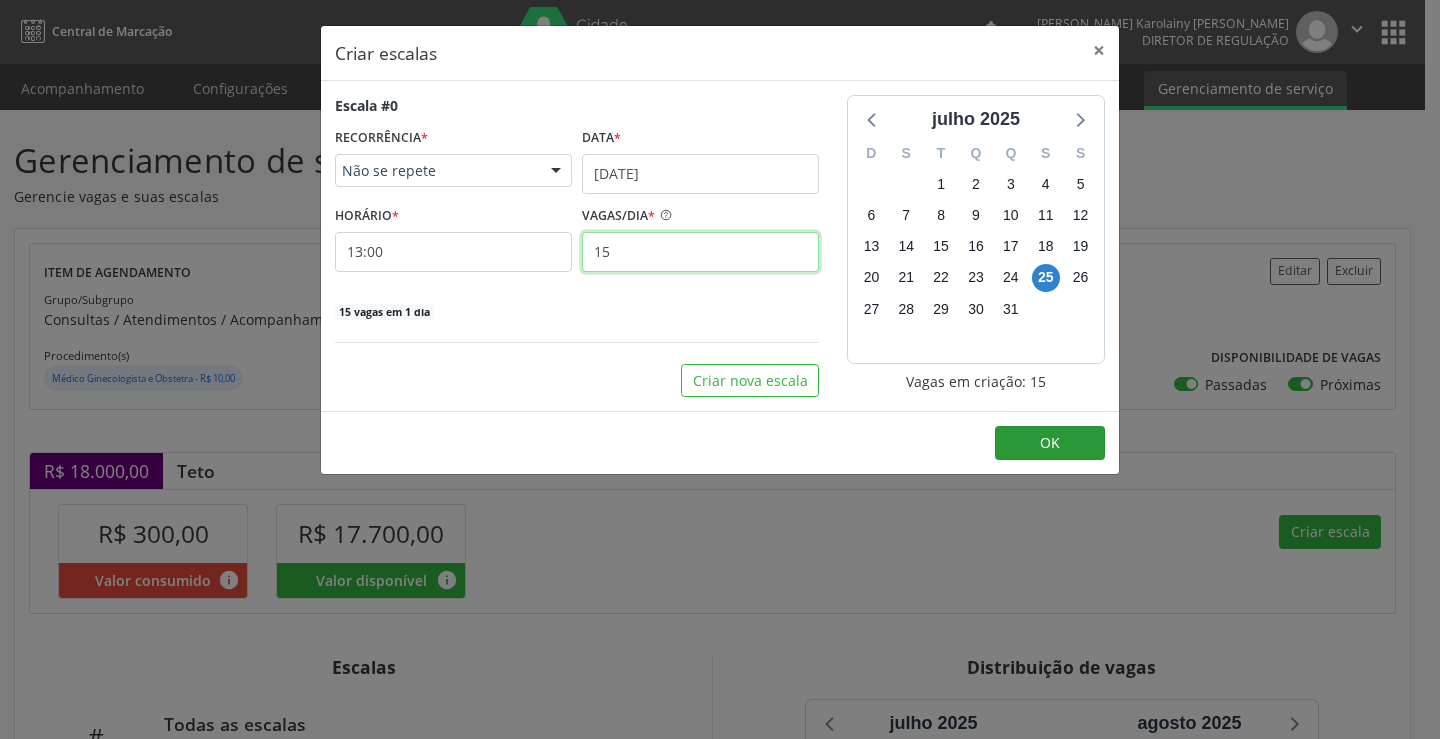type on "15" 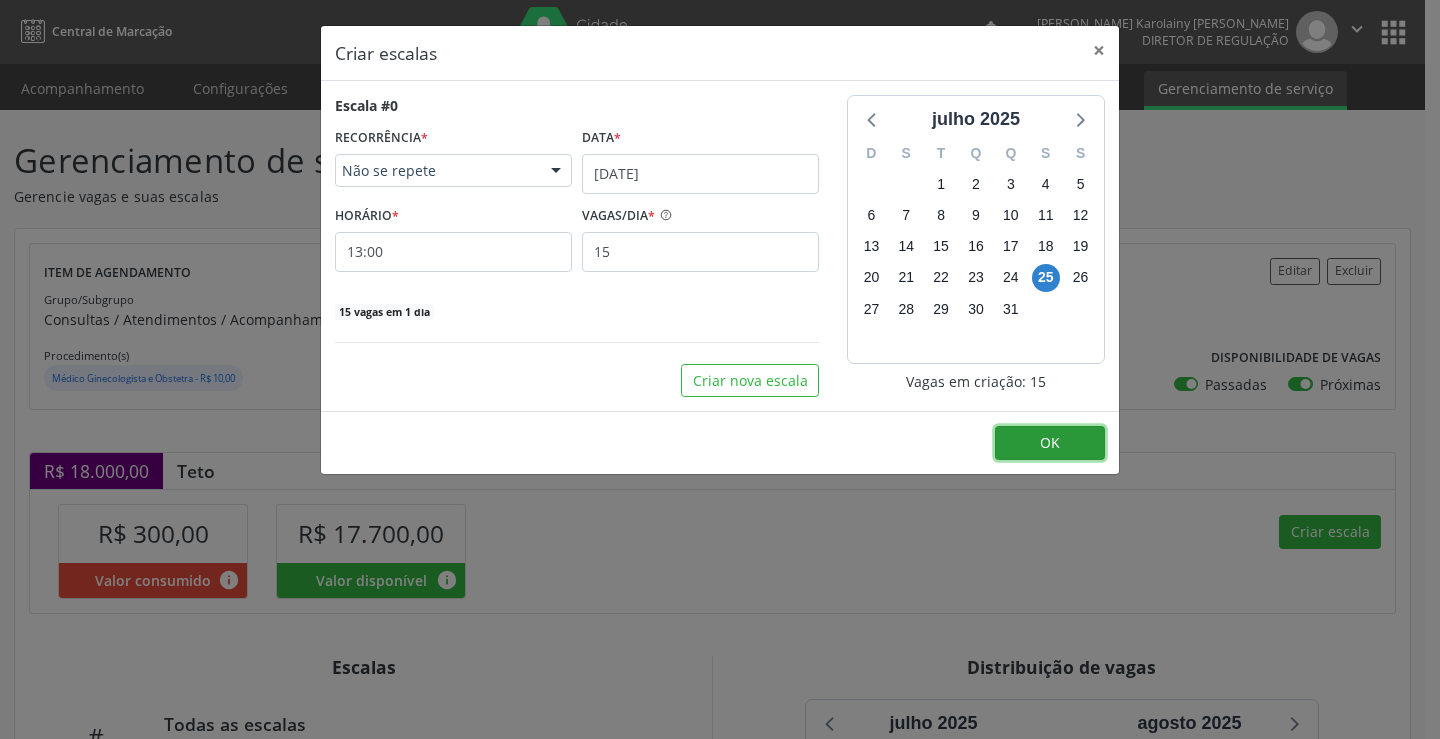 click on "OK" at bounding box center [1050, 443] 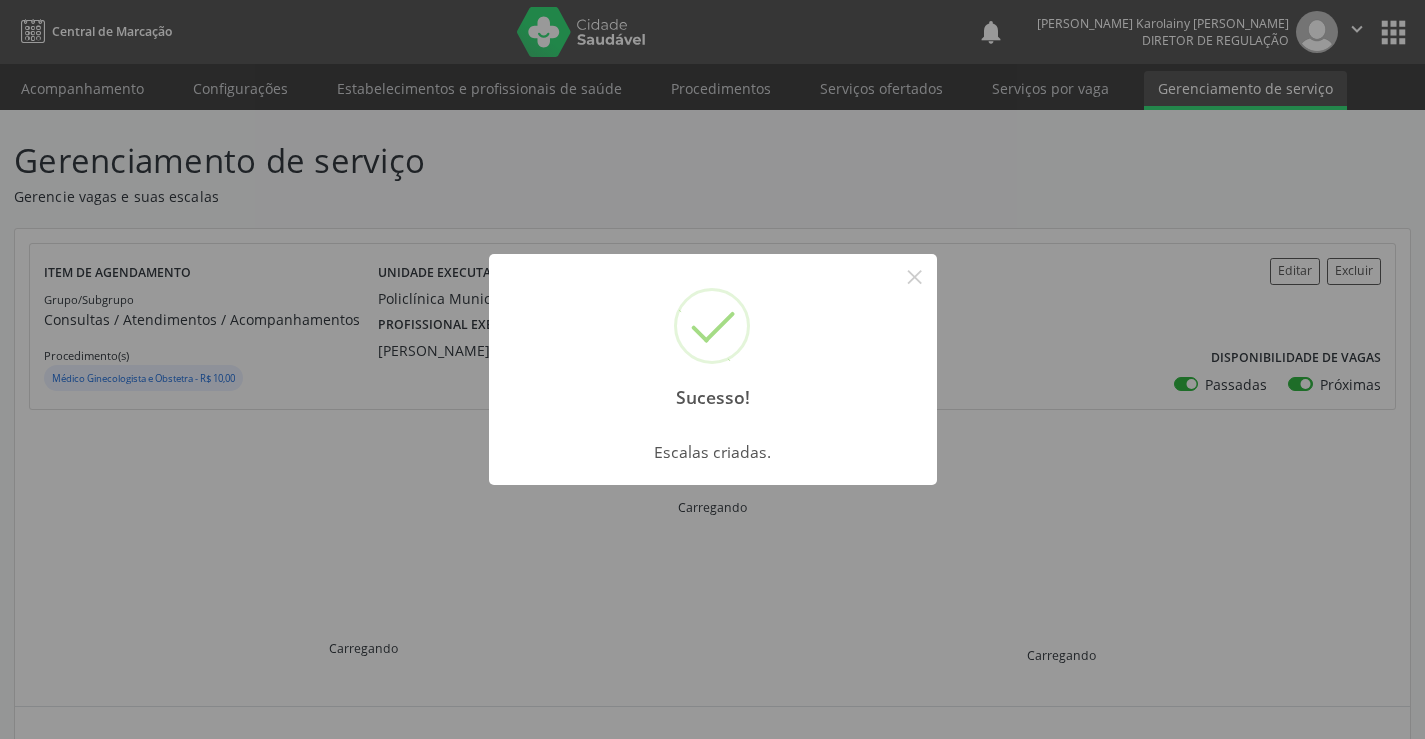 click on "Sucesso! × Escalas criadas. OK Cancel" at bounding box center [712, 369] 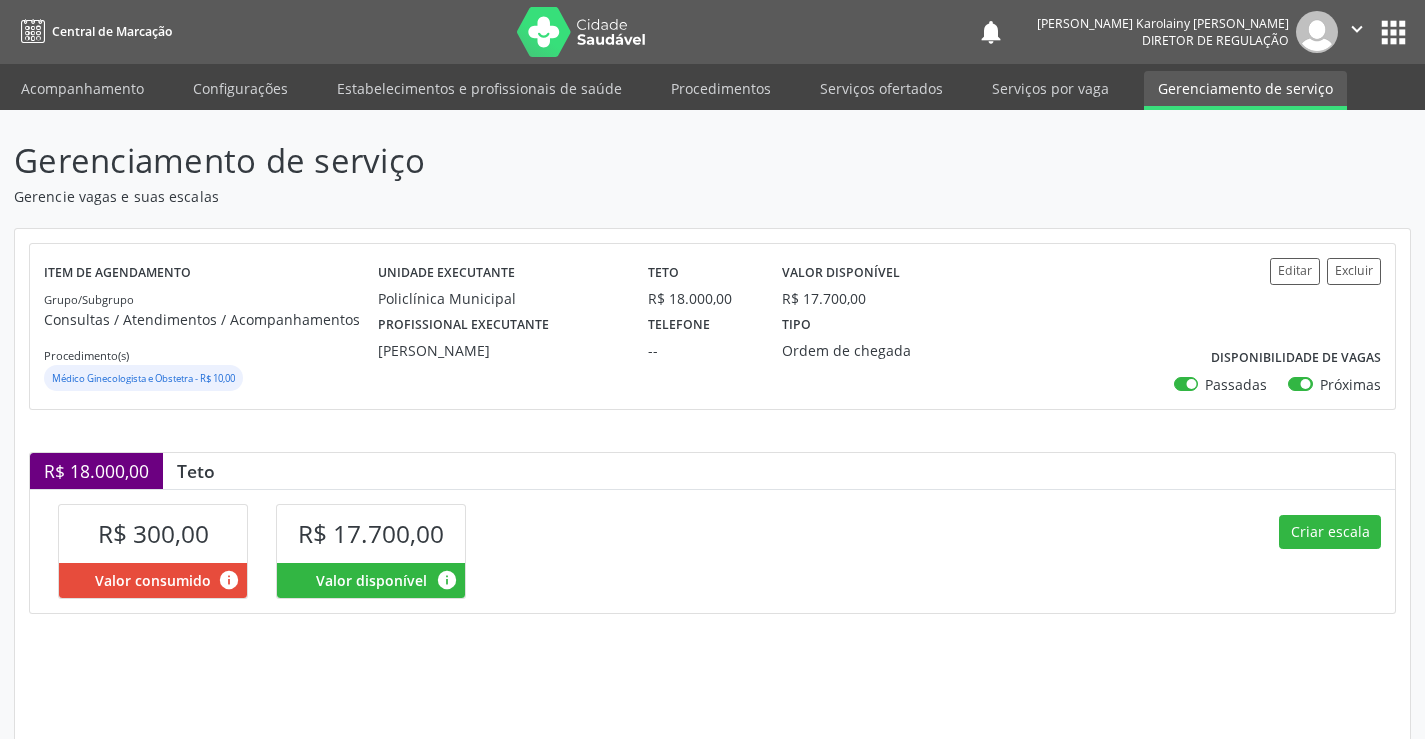click on "" at bounding box center (1357, 29) 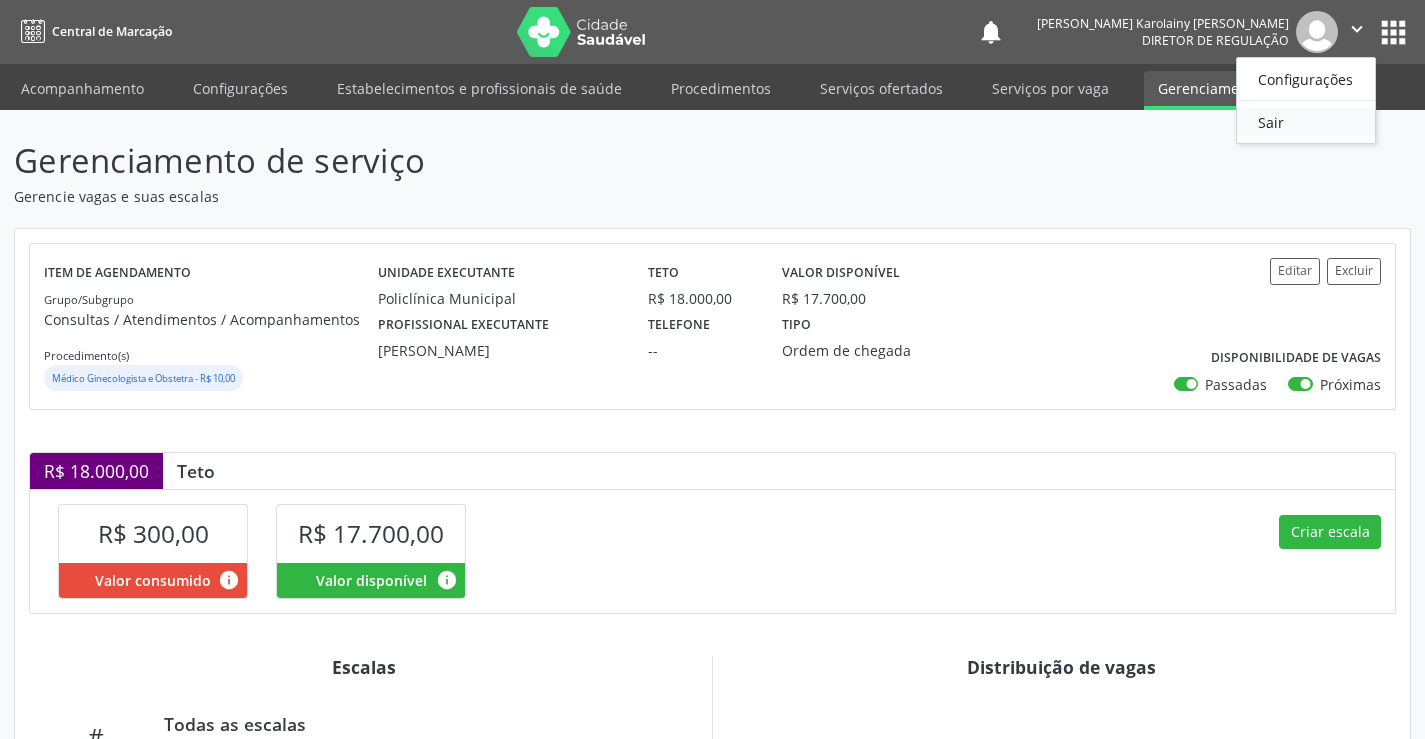 click on "Sair" at bounding box center (1306, 122) 